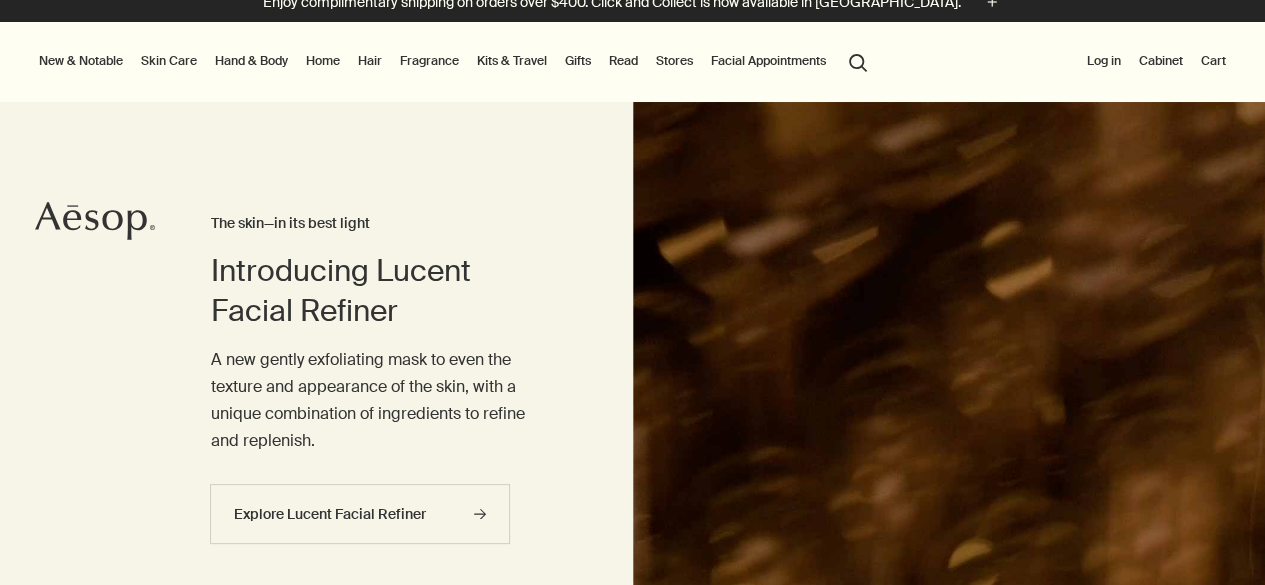 scroll, scrollTop: 0, scrollLeft: 0, axis: both 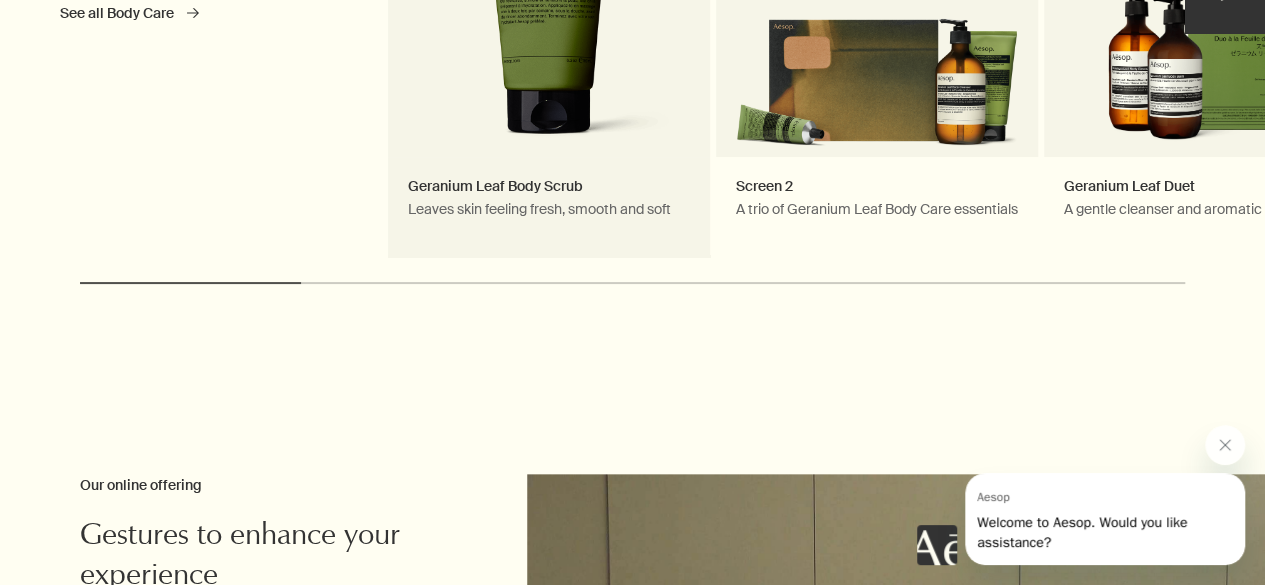 click on "Geranium Leaf Body Scrub Leaves skin feeling fresh, smooth and soft" at bounding box center [549, 2] 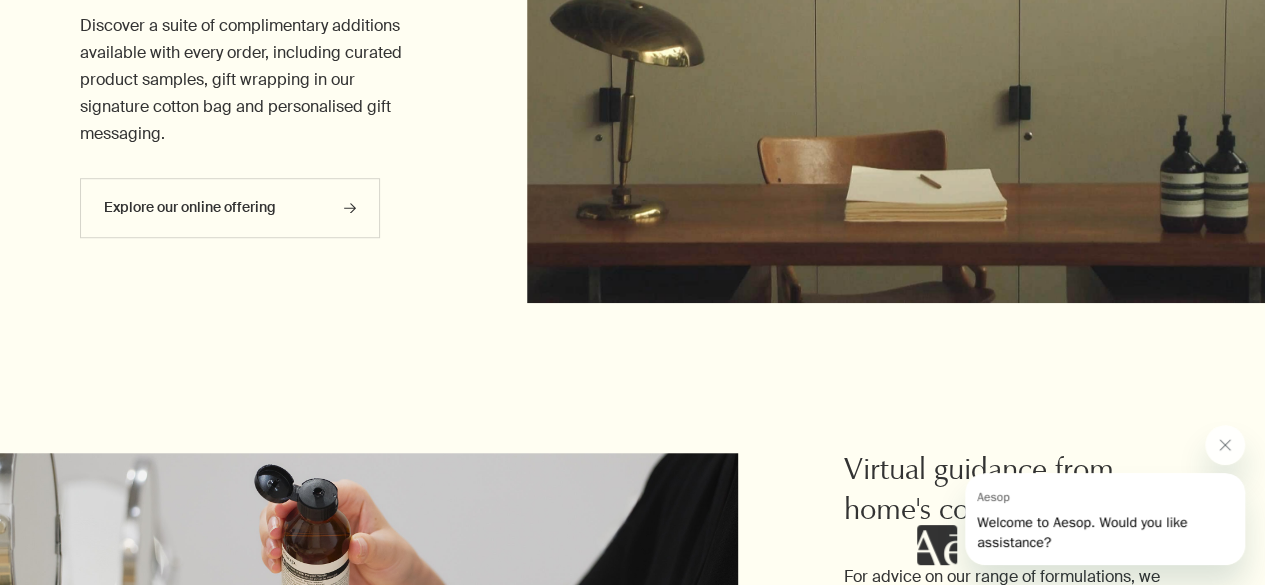 scroll, scrollTop: 4439, scrollLeft: 0, axis: vertical 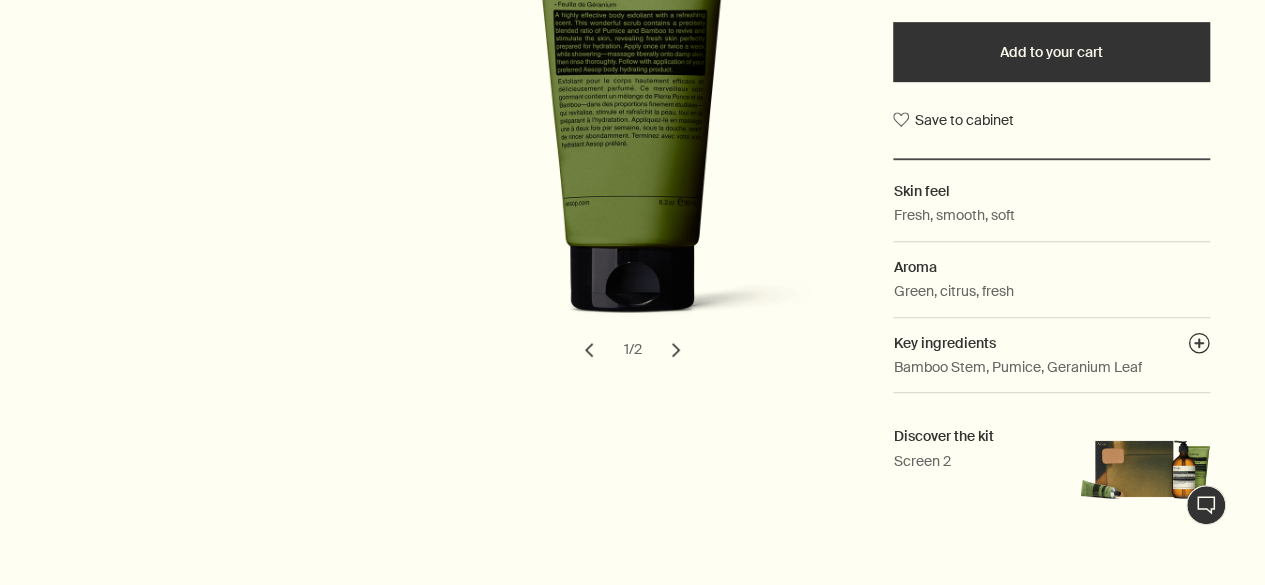 click on "chevron" at bounding box center (676, 350) 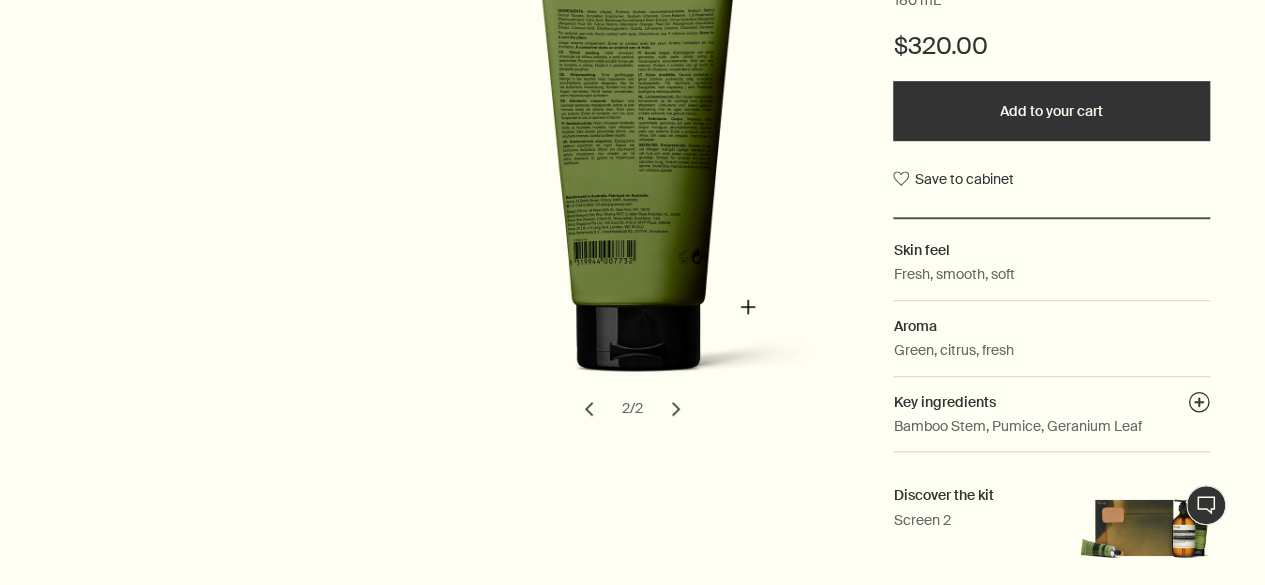 scroll, scrollTop: 499, scrollLeft: 0, axis: vertical 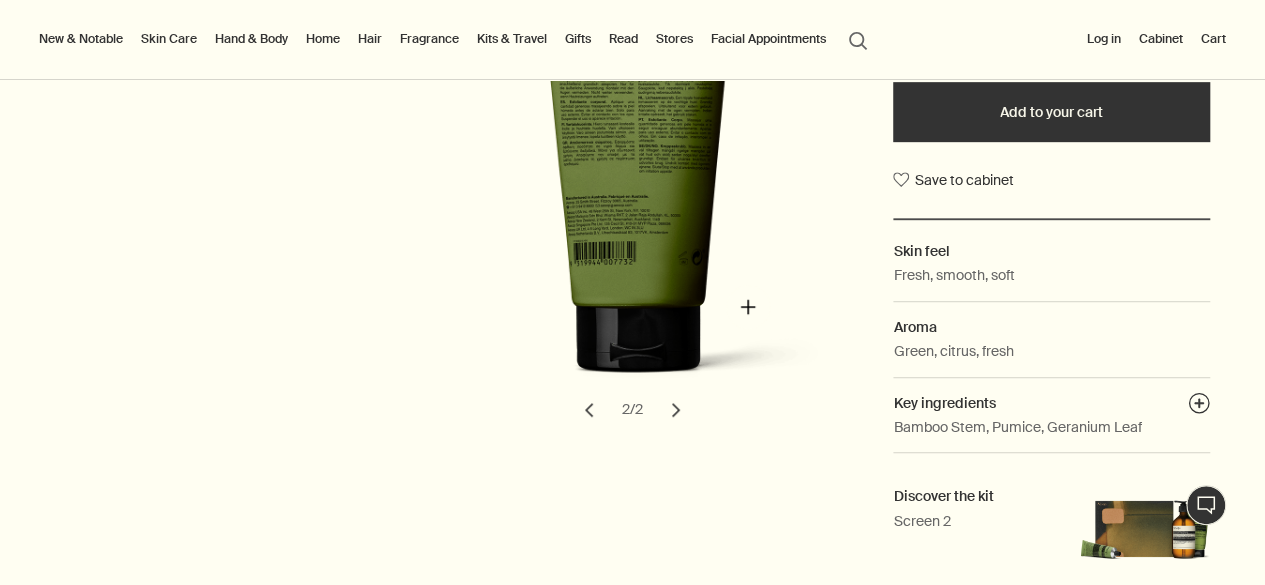 type 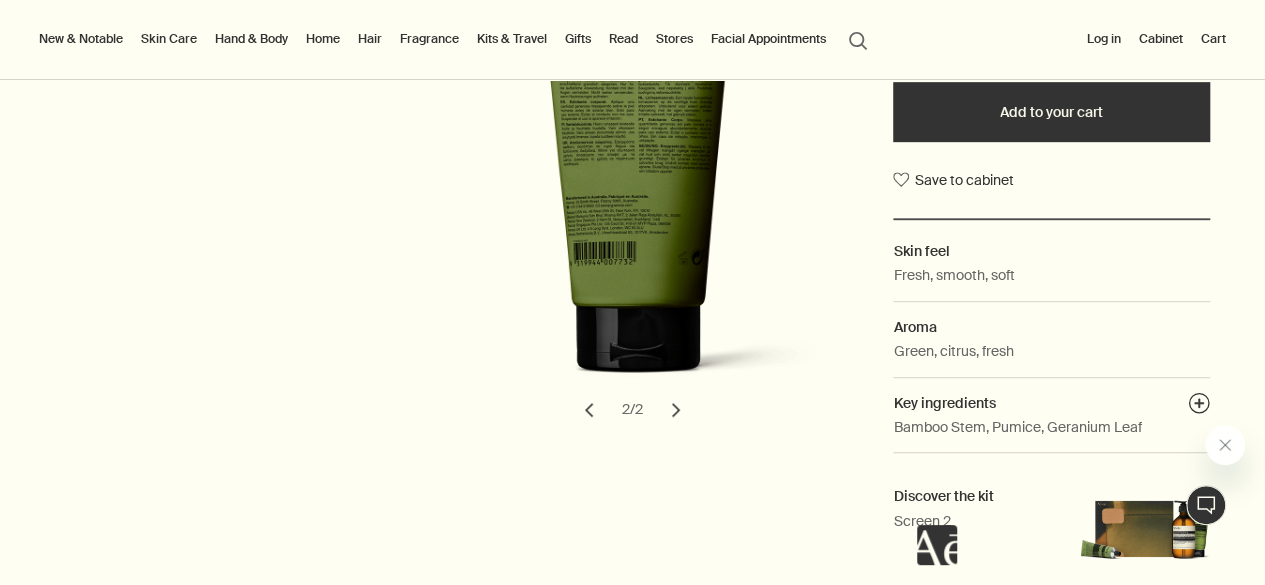 scroll, scrollTop: 0, scrollLeft: 0, axis: both 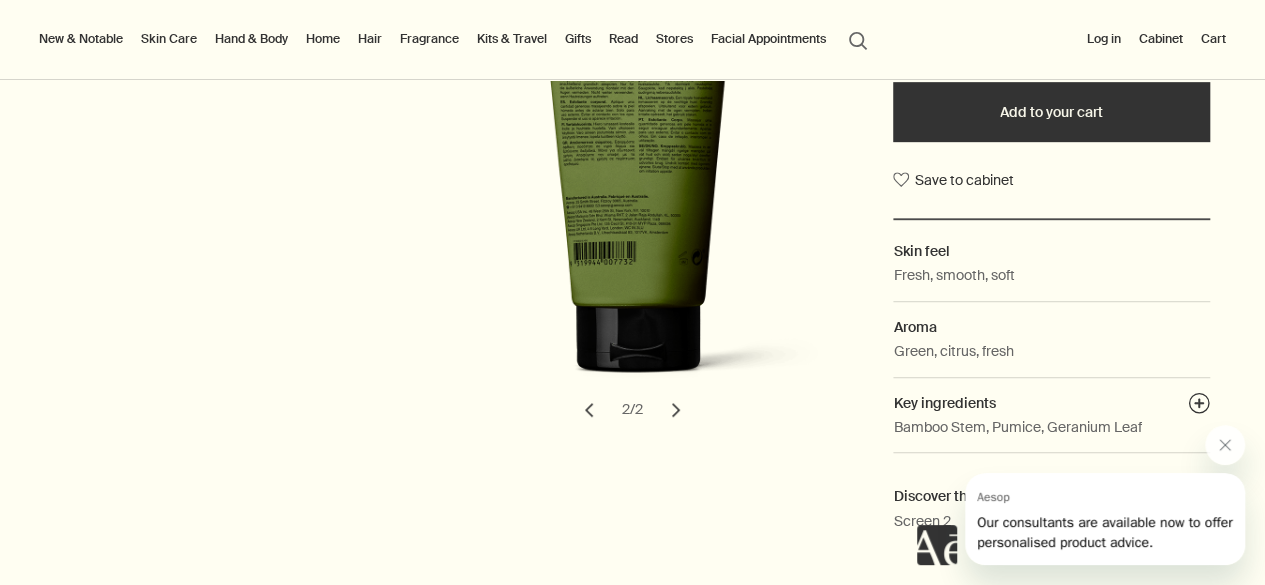 click on "chevron" at bounding box center [589, 410] 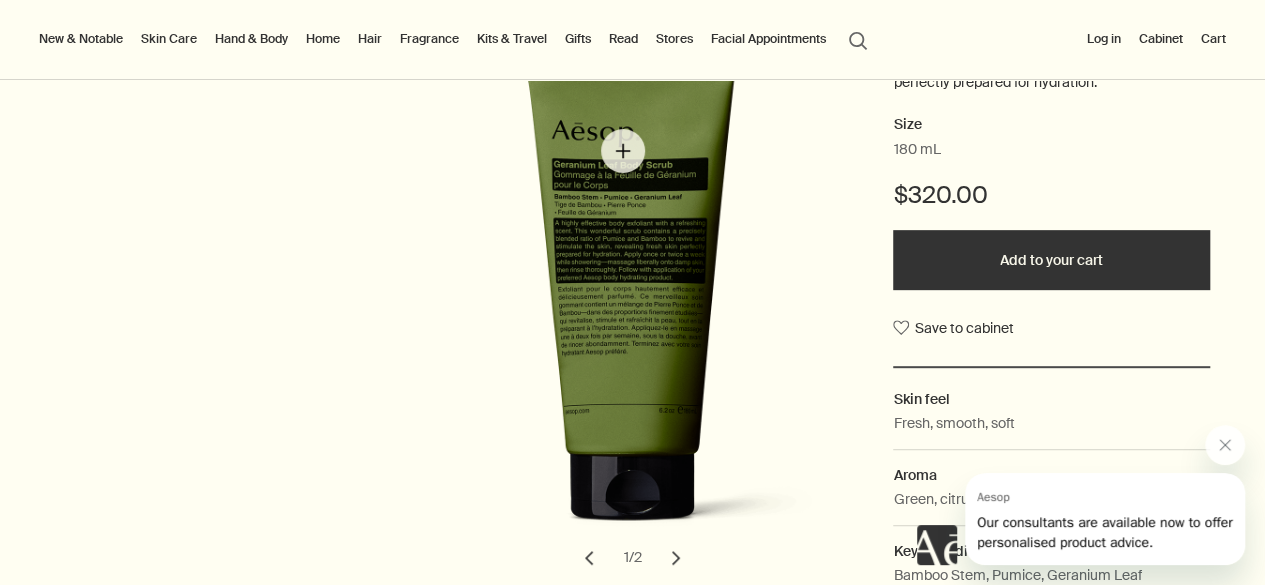scroll, scrollTop: 330, scrollLeft: 0, axis: vertical 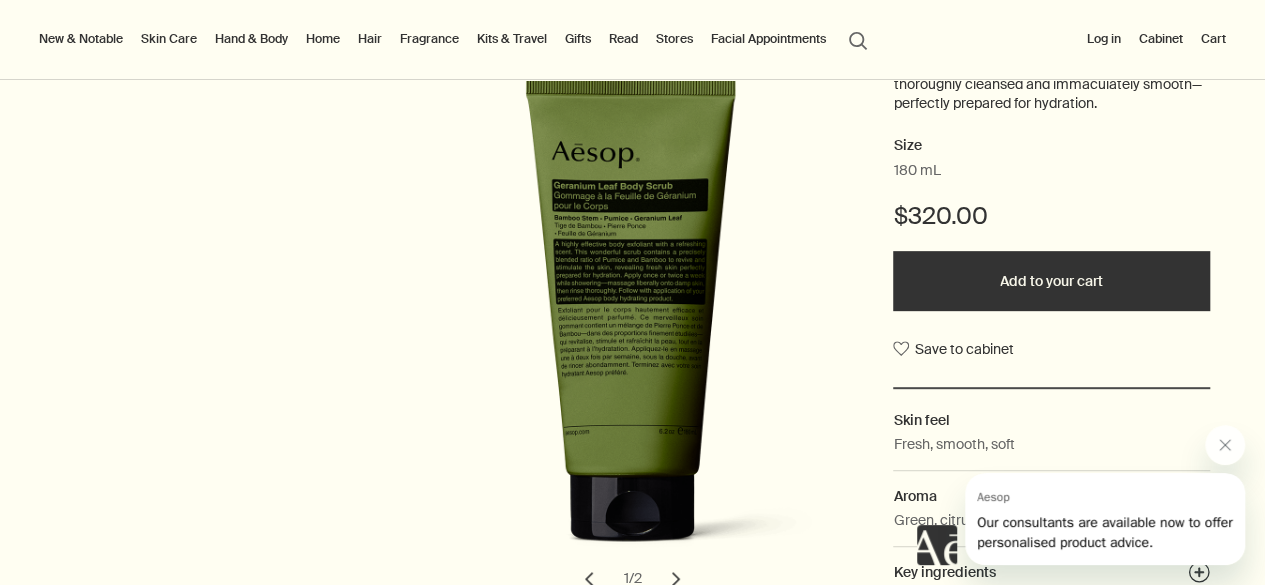click on "chevron" at bounding box center (676, 579) 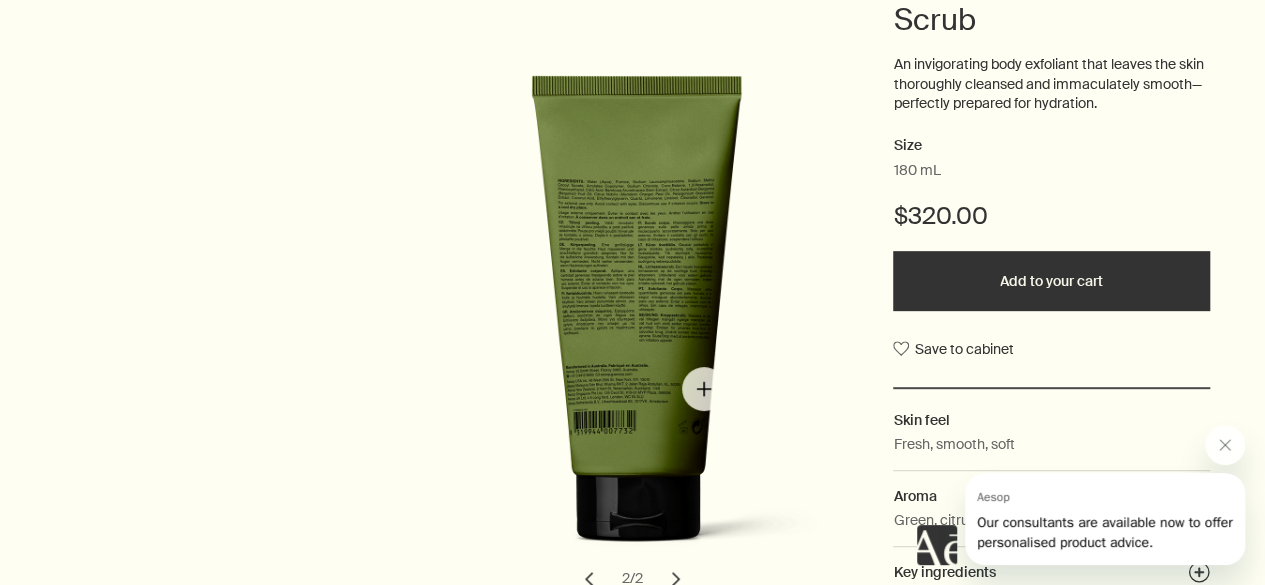scroll, scrollTop: 390, scrollLeft: 0, axis: vertical 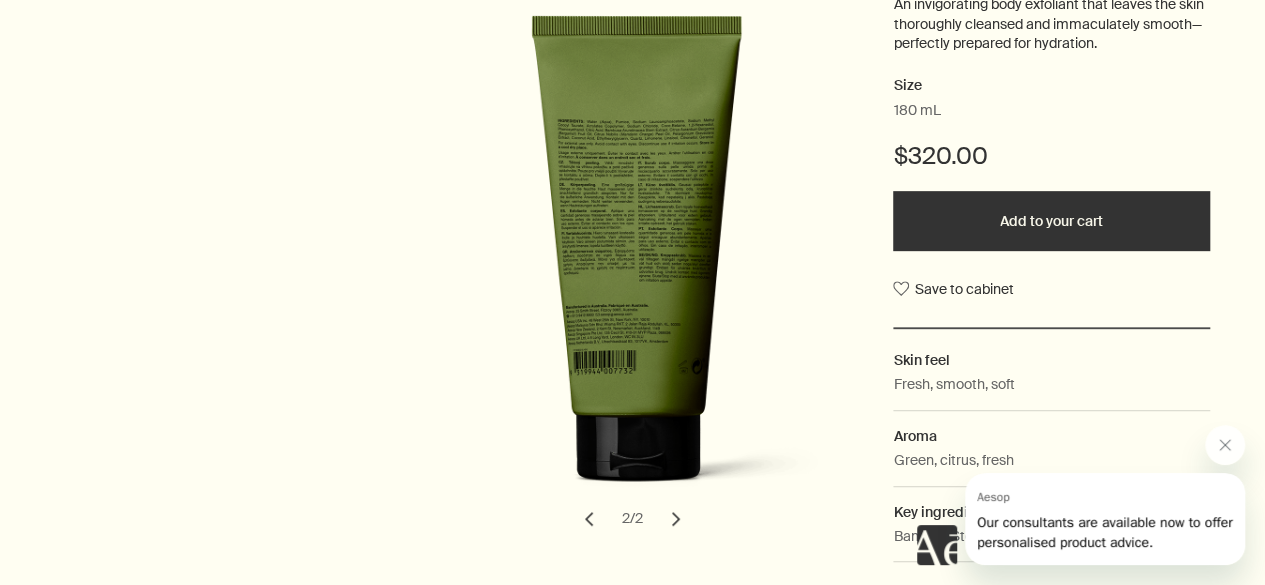 click on "chevron" at bounding box center (676, 519) 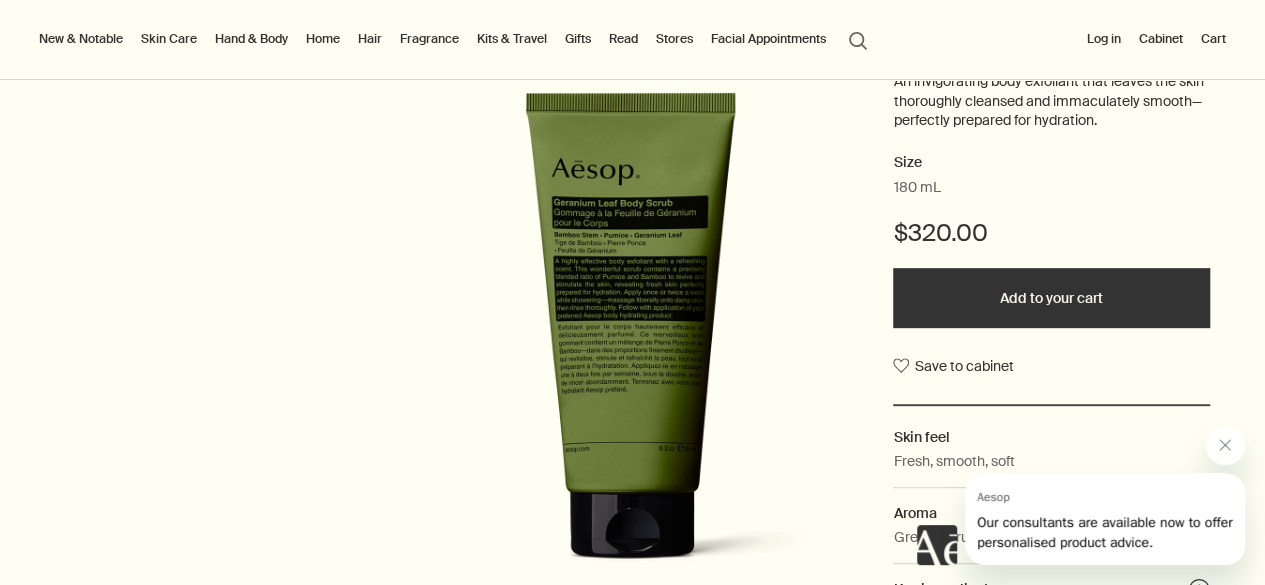 scroll, scrollTop: 312, scrollLeft: 0, axis: vertical 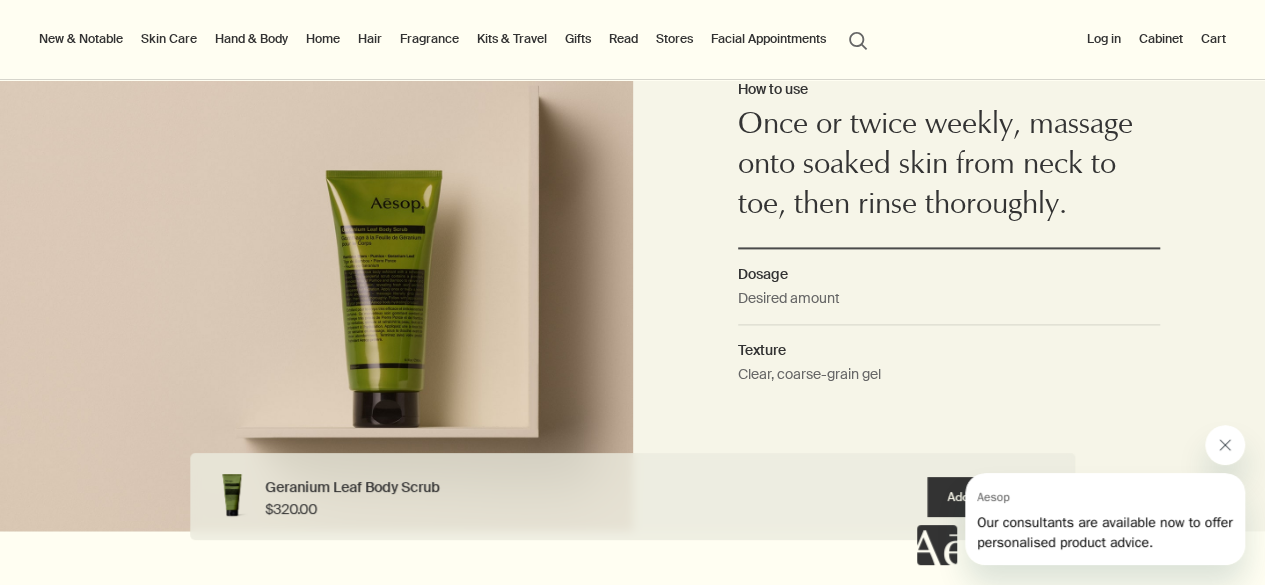 click 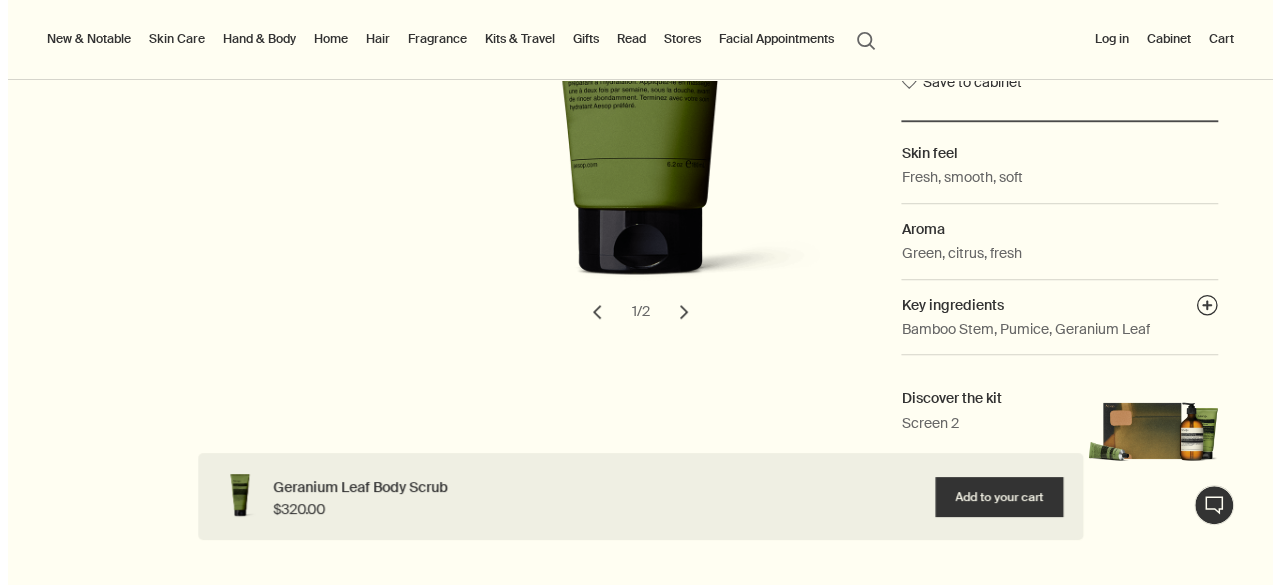 scroll, scrollTop: 538, scrollLeft: 0, axis: vertical 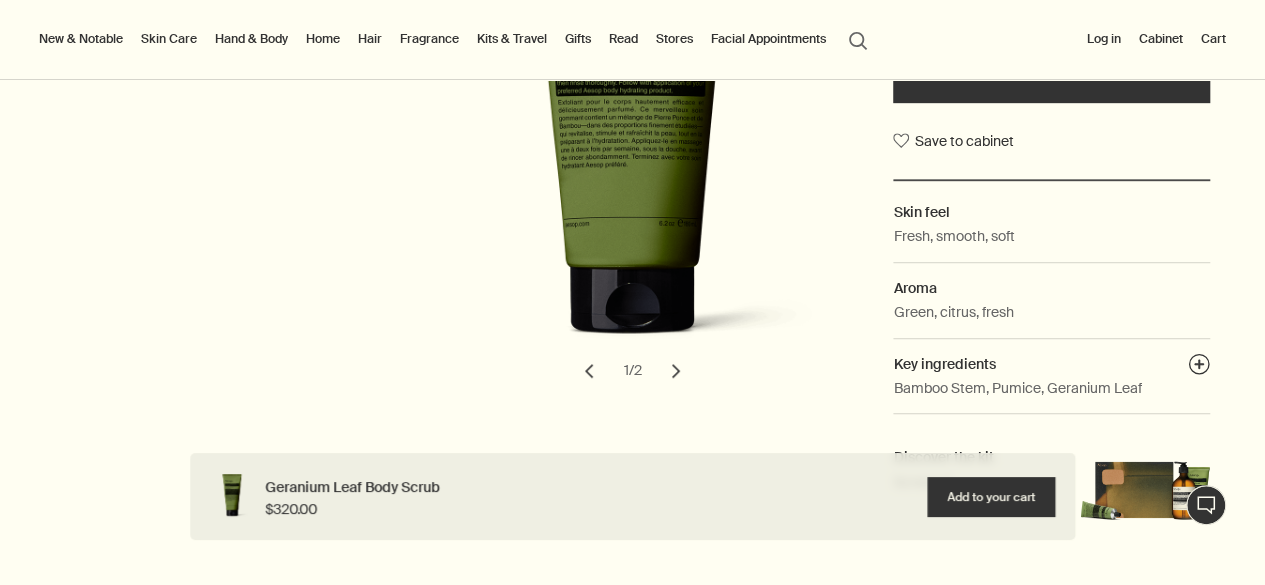 click on "Skin Care" at bounding box center (169, 39) 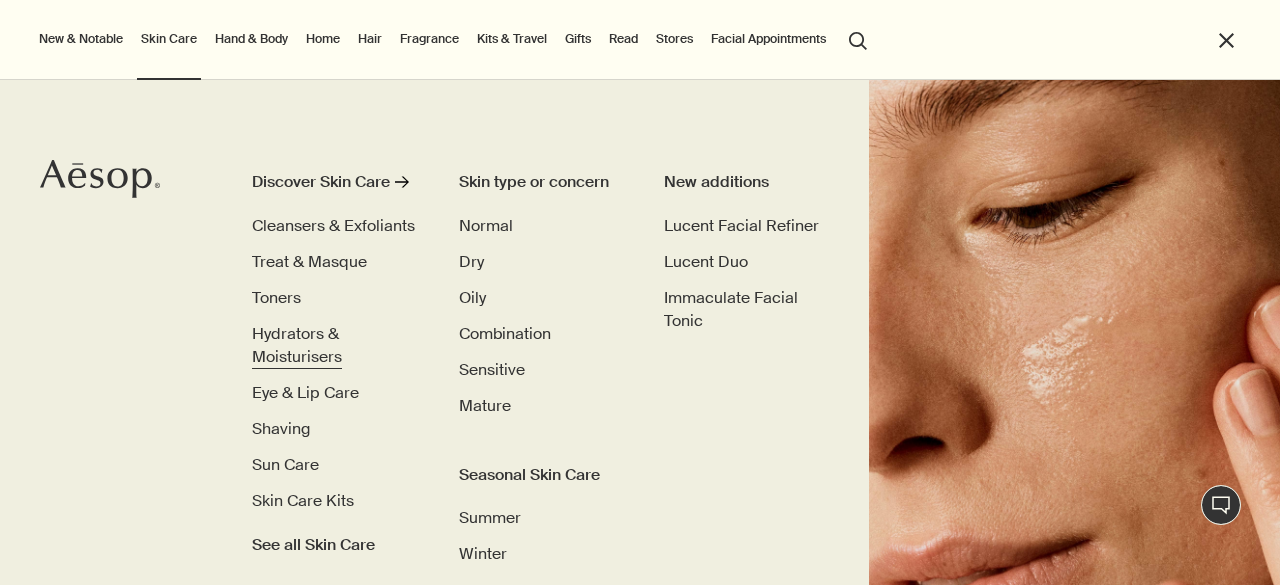 click on "Hydrators & Moisturisers" at bounding box center (336, 345) 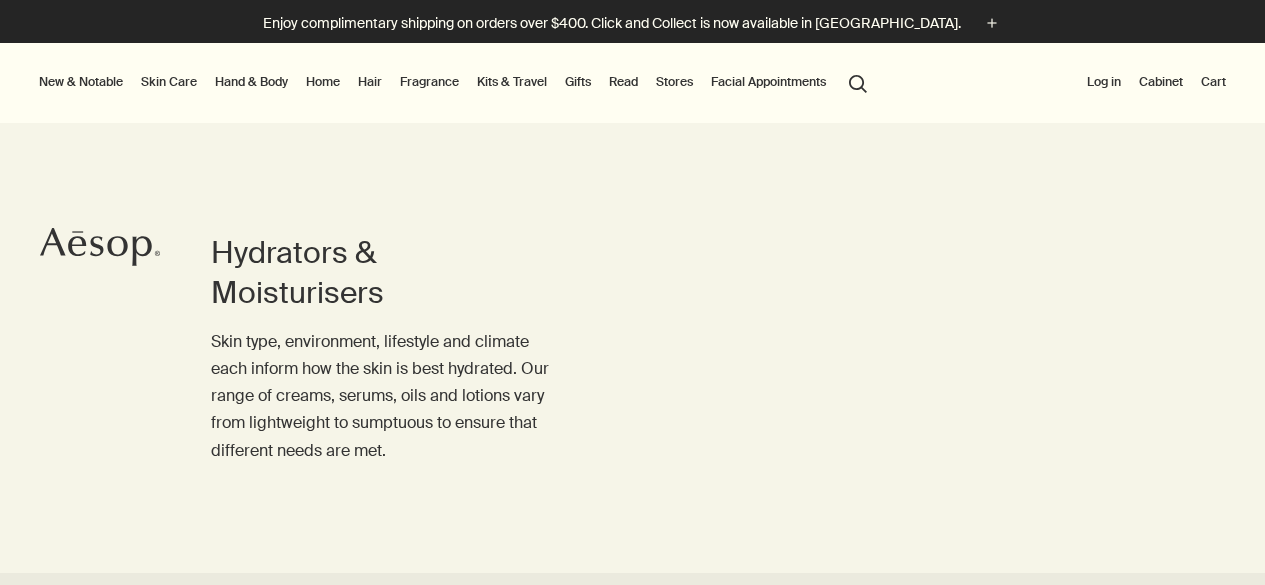 scroll, scrollTop: 0, scrollLeft: 0, axis: both 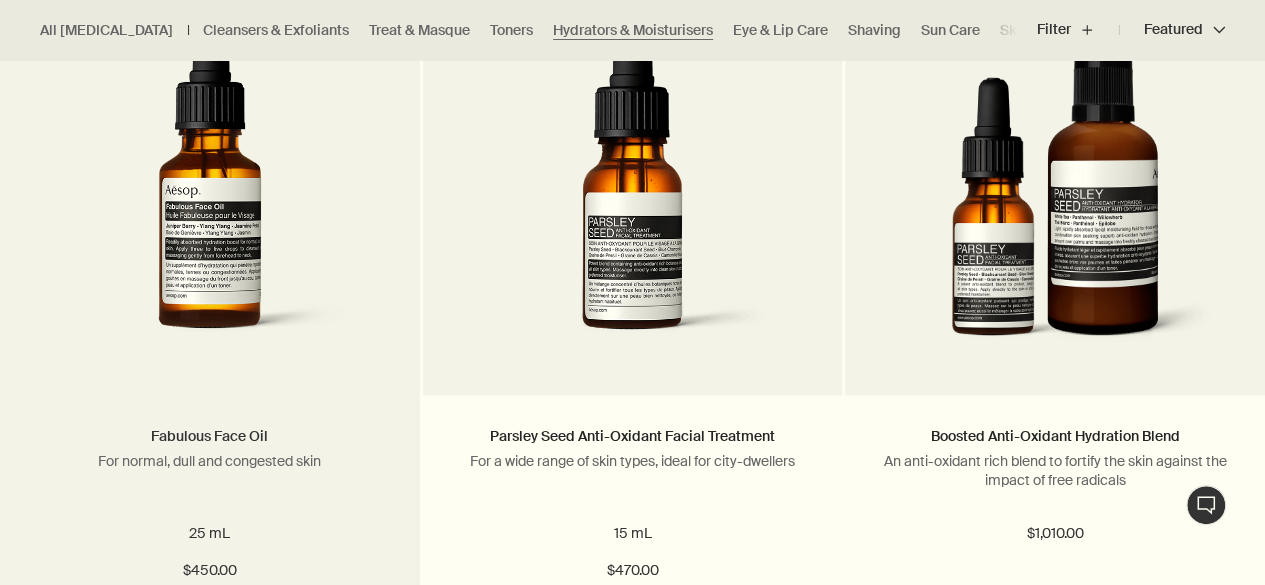 click on "Fabulous Face Oil" at bounding box center (209, 436) 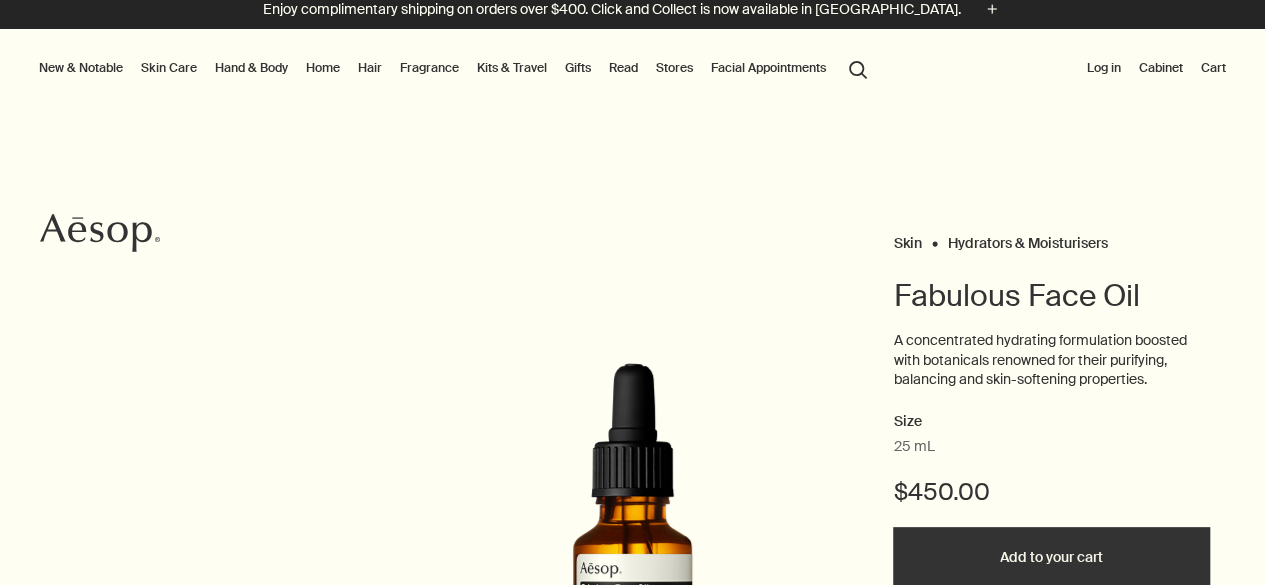 scroll, scrollTop: 14, scrollLeft: 0, axis: vertical 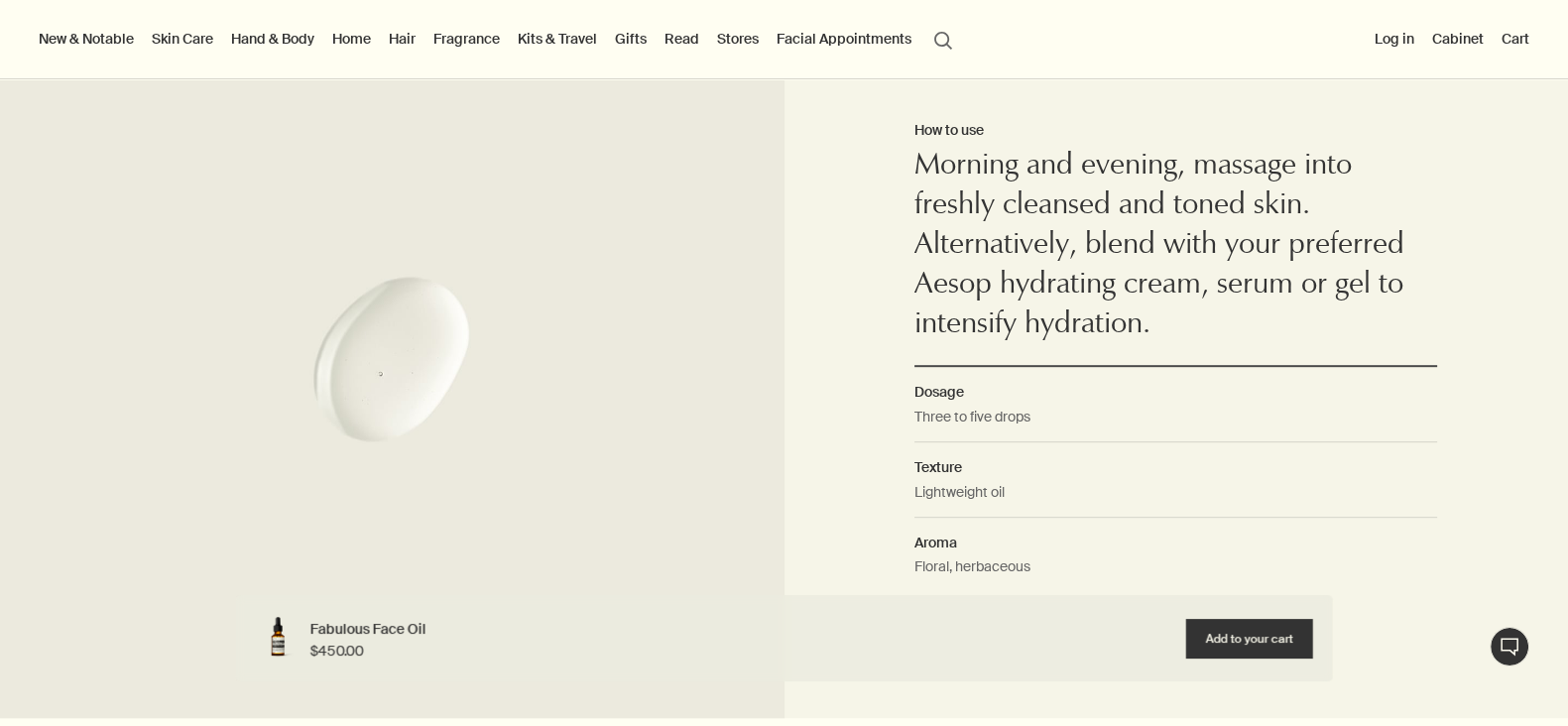 drag, startPoint x: 1264, startPoint y: 1, endPoint x: 774, endPoint y: 374, distance: 615.8157 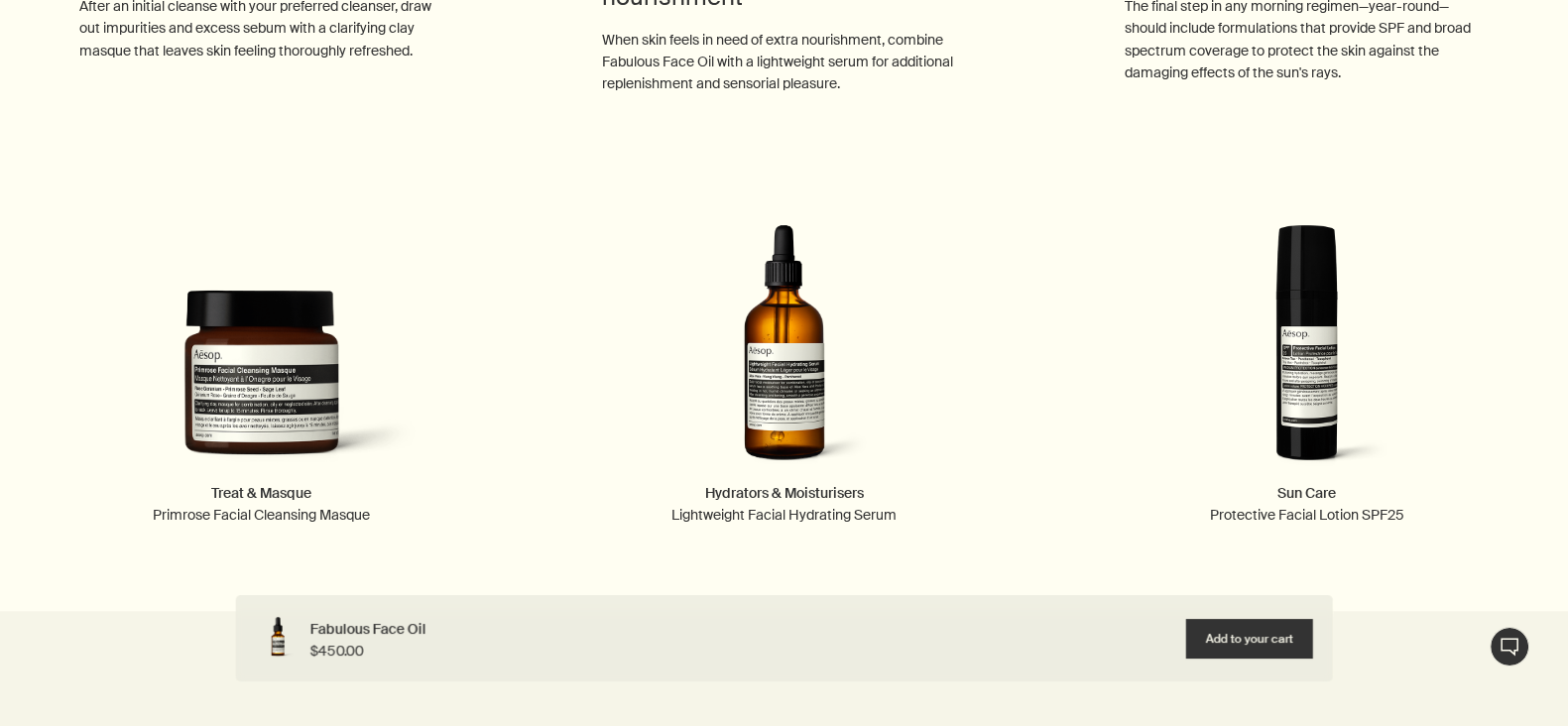 scroll, scrollTop: 2326, scrollLeft: 0, axis: vertical 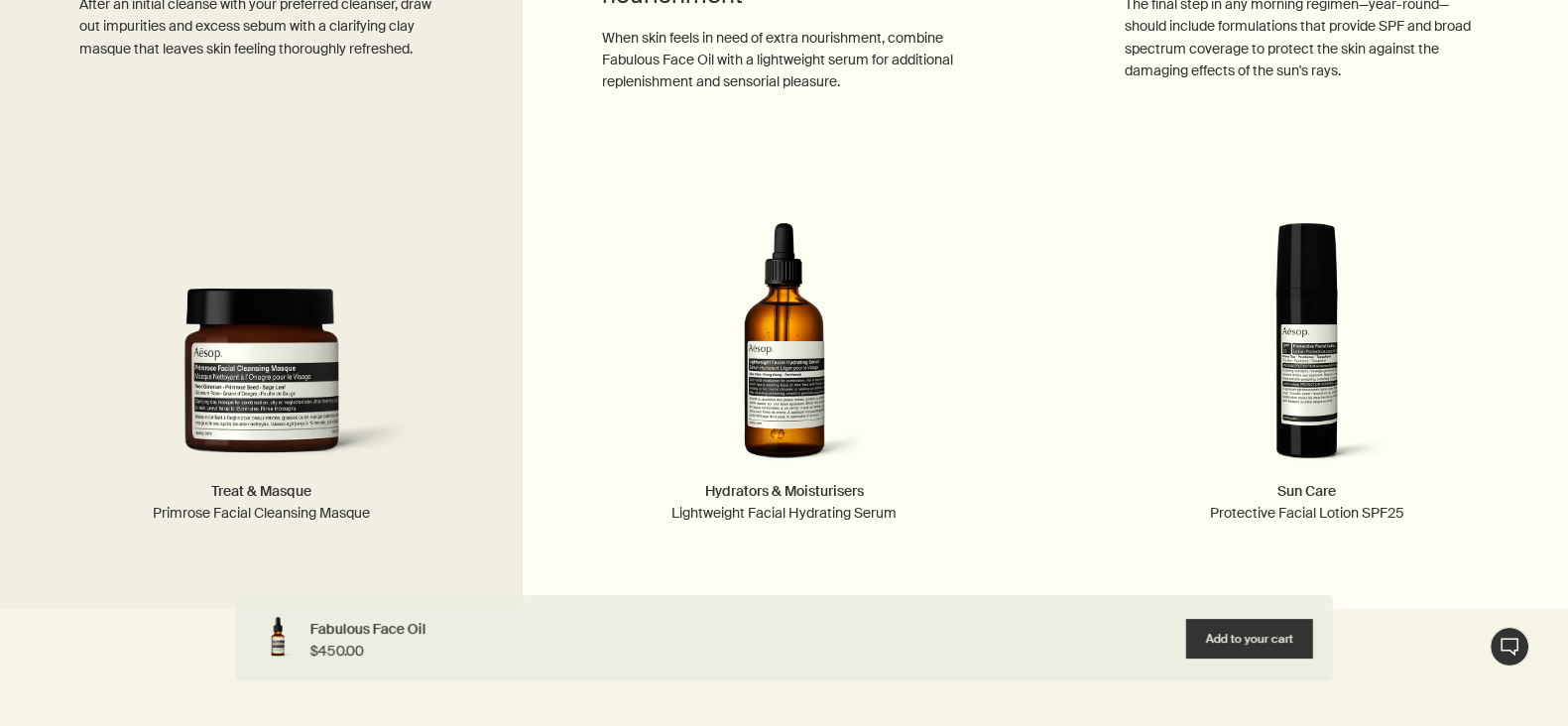 click on "A twice weekly treat After an initial cleanse with your preferred cleanser, draw out impurities and excess sebum with a clarifying clay masque that leaves skin feeling thoroughly refreshed. Treat & Masque Primrose Facial Cleansing Masque" at bounding box center [261, 237] 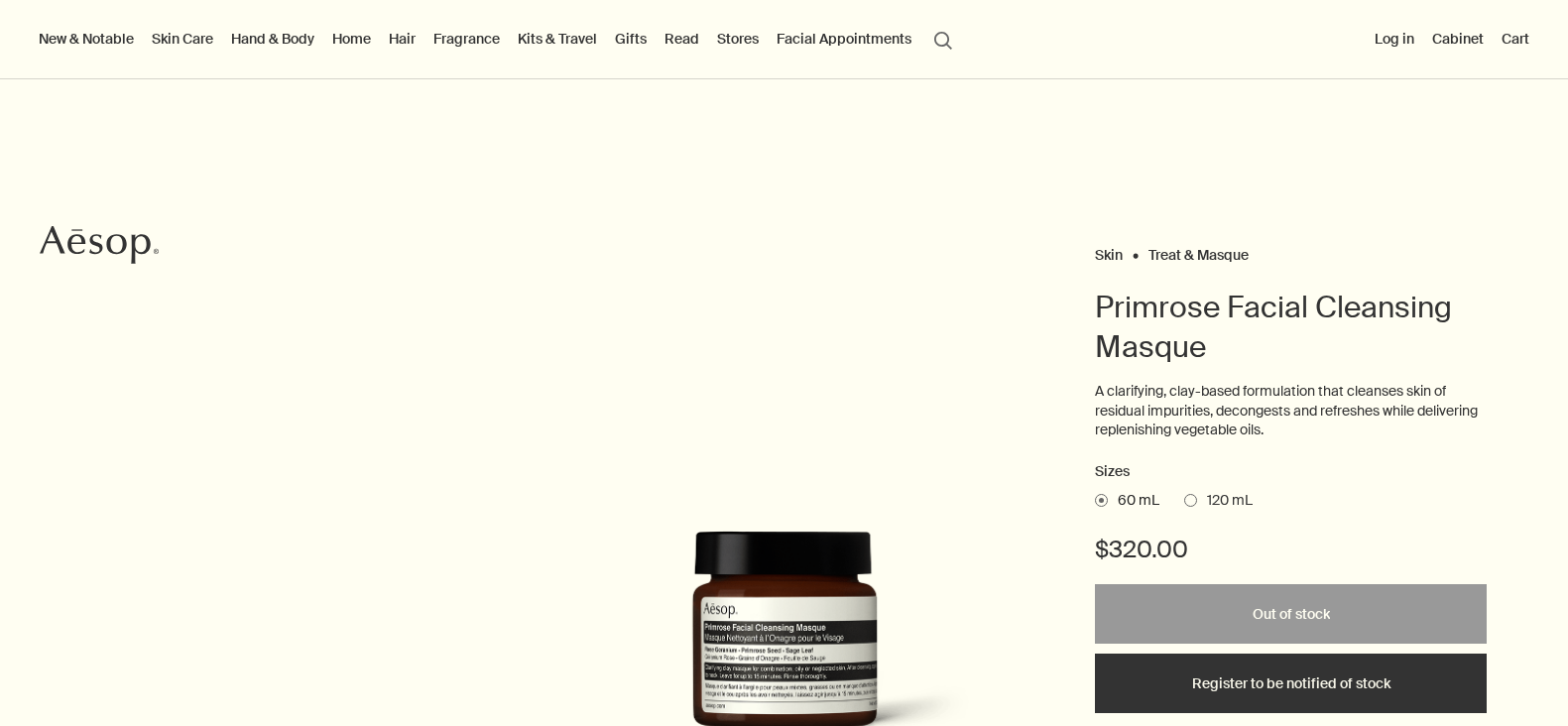 scroll, scrollTop: 317, scrollLeft: 0, axis: vertical 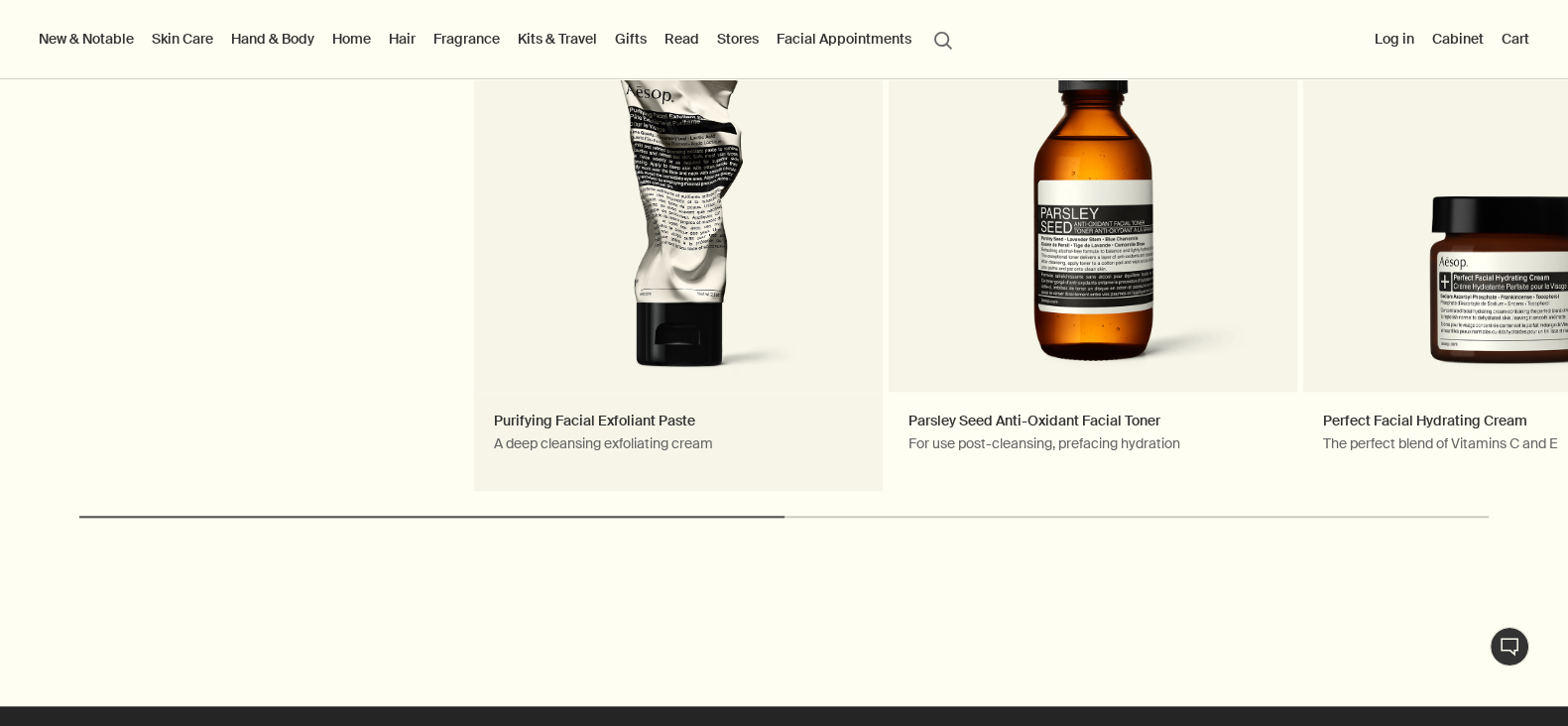click on "Purifying Facial Exfoliant Paste A deep cleansing exfoliating cream Favoured gift" at bounding box center [678, 238] 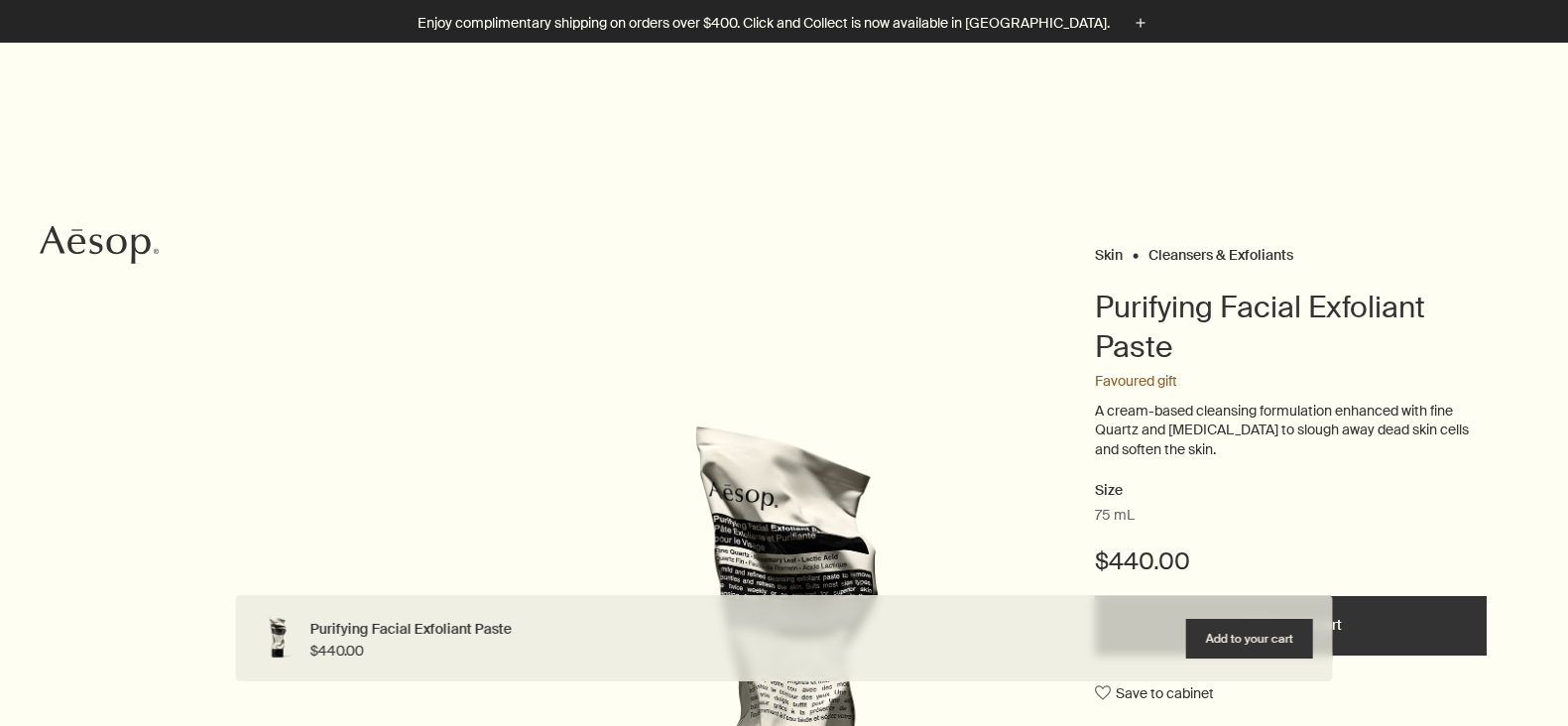 scroll, scrollTop: 2973, scrollLeft: 0, axis: vertical 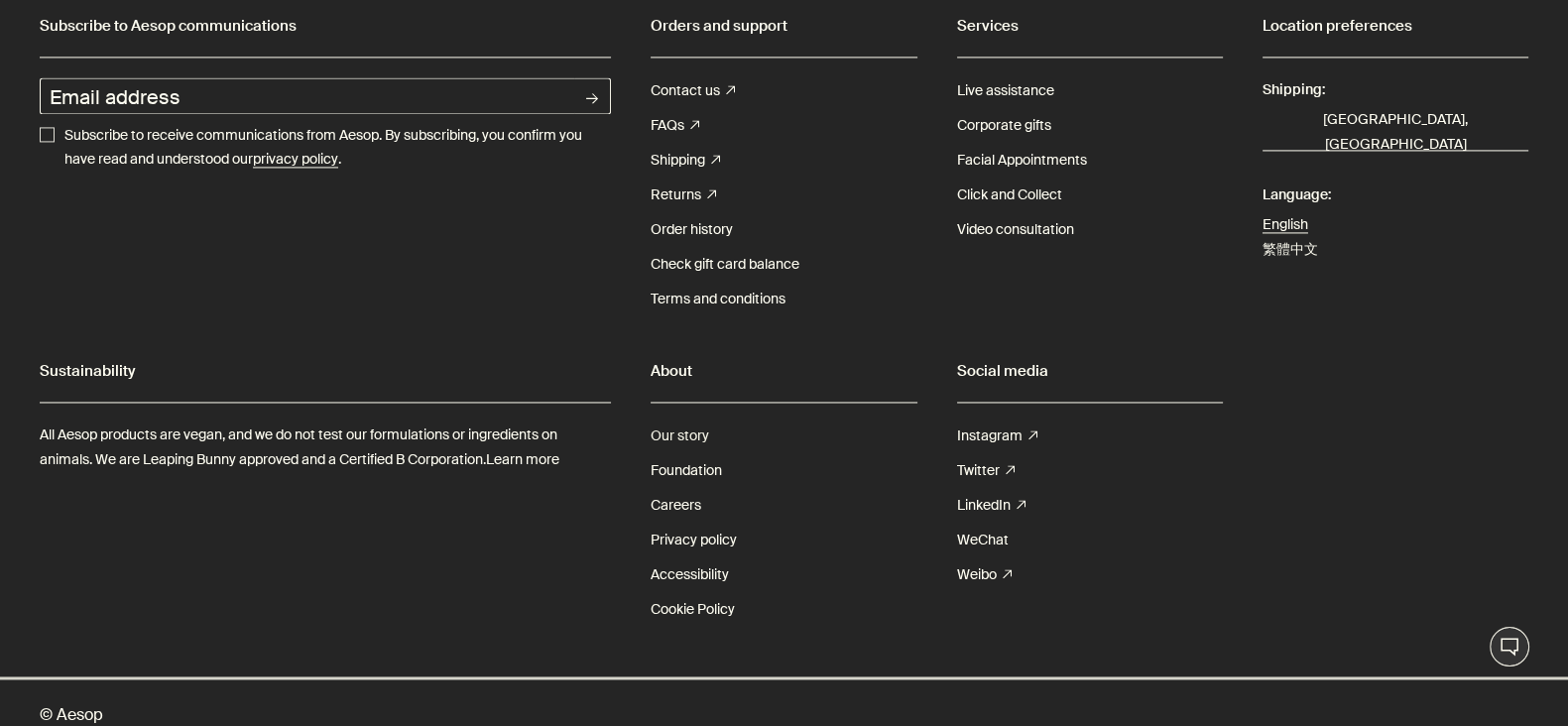 click on "Our story" at bounding box center [679, 435] 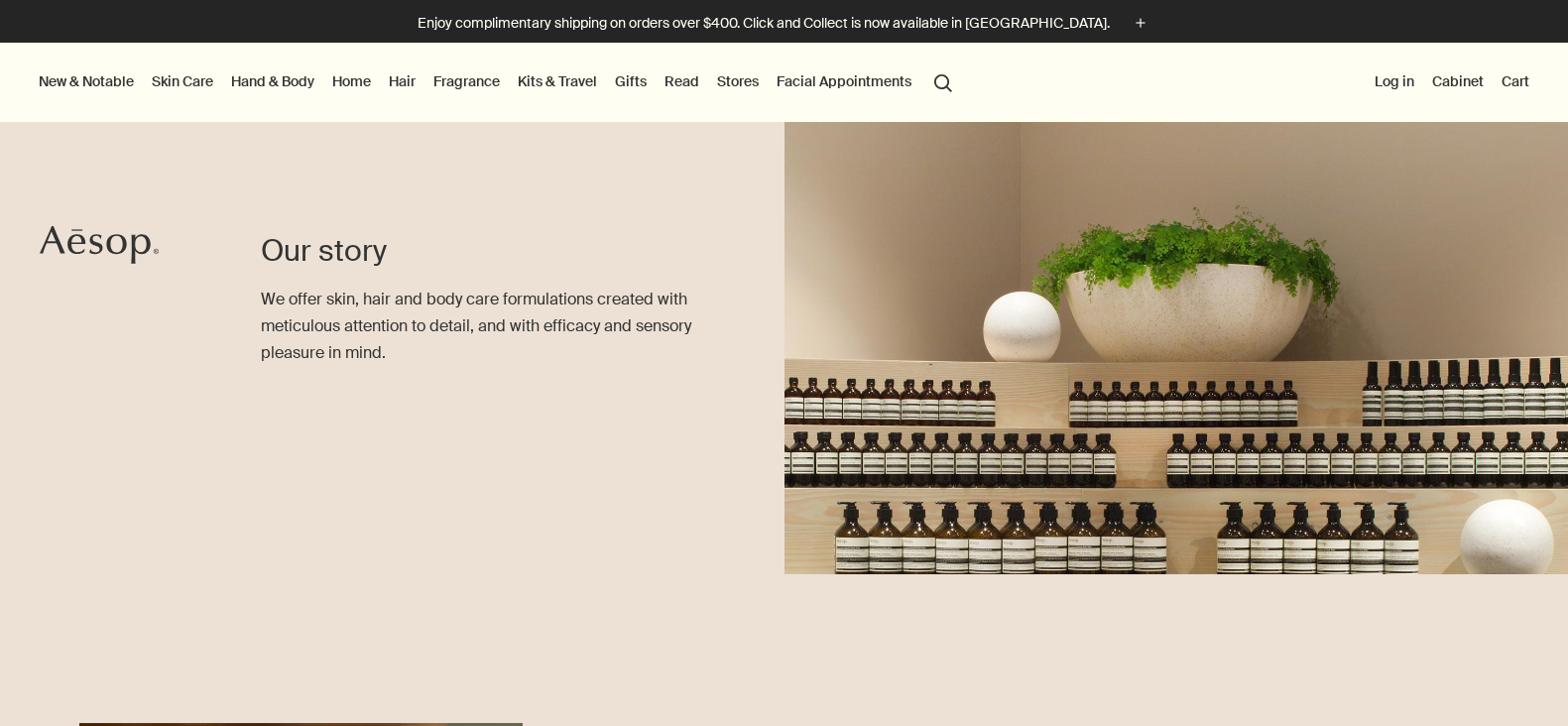 scroll, scrollTop: 0, scrollLeft: 0, axis: both 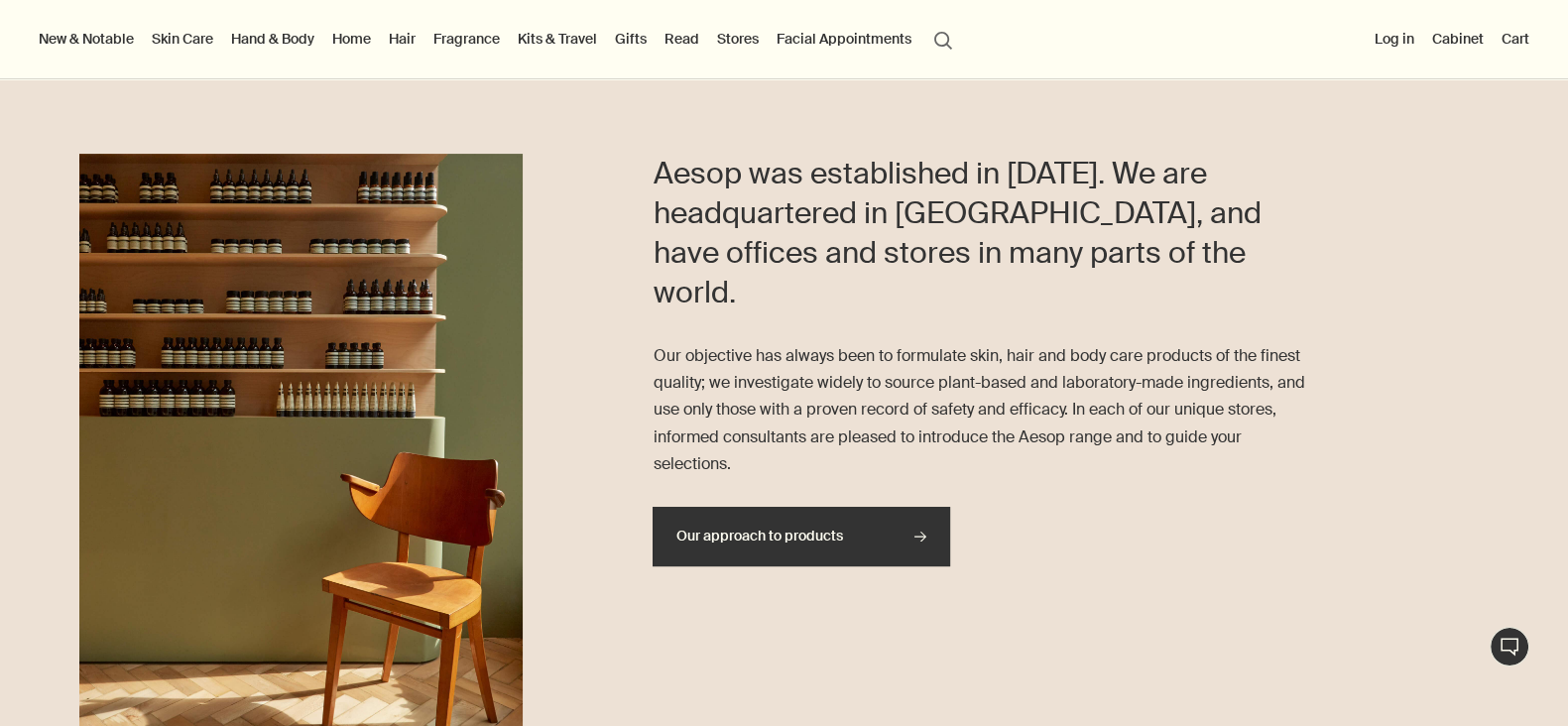 click on "Our approach to products   rightArrow" at bounding box center (801, 537) 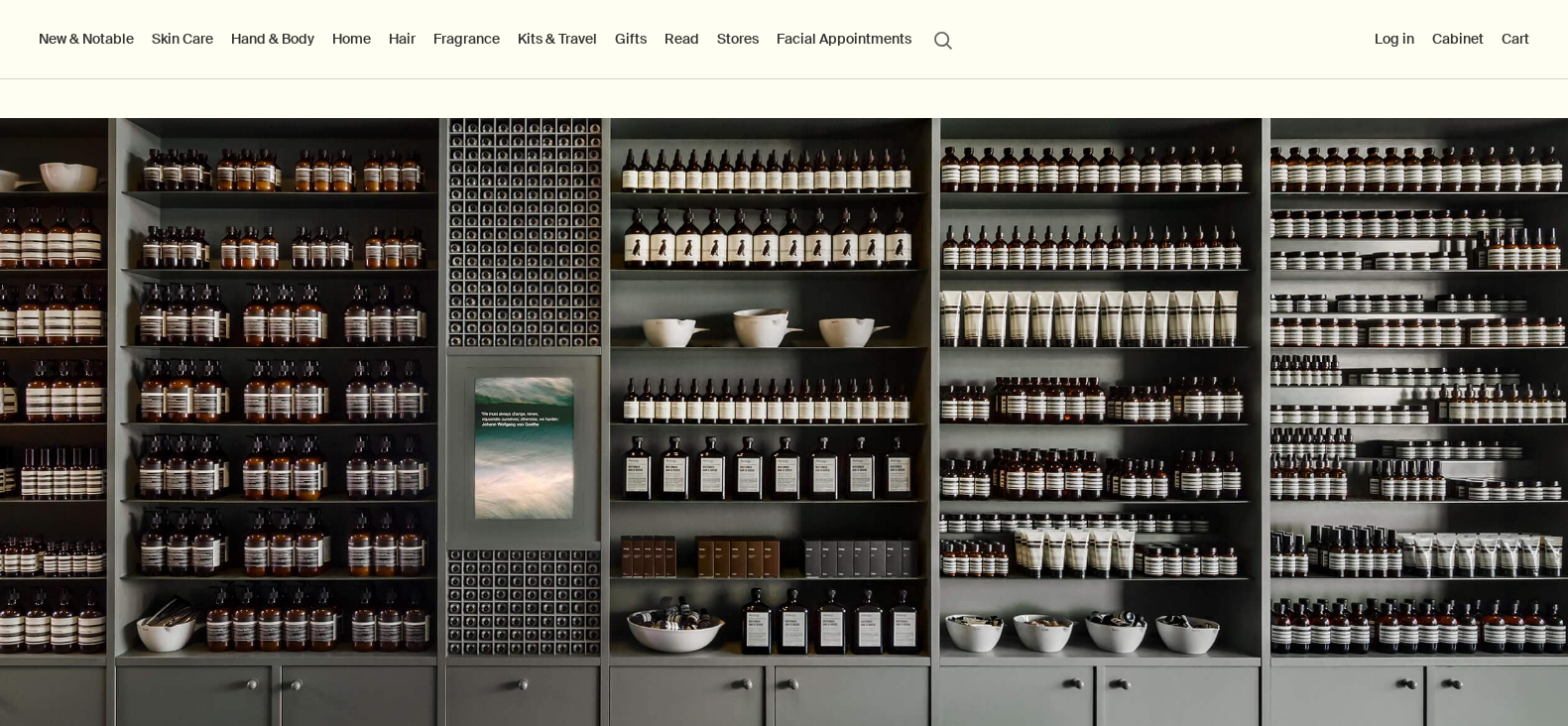 scroll, scrollTop: 0, scrollLeft: 0, axis: both 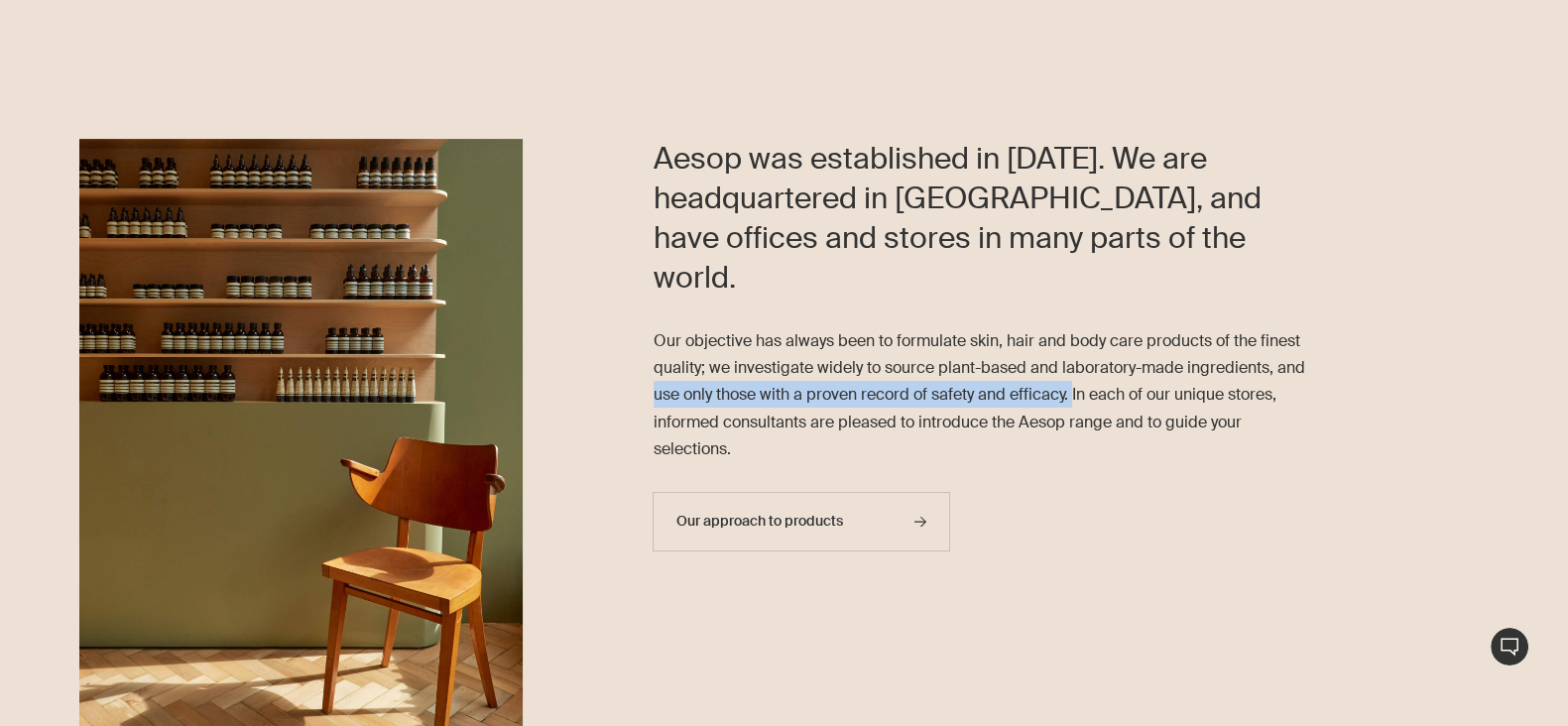 drag, startPoint x: 647, startPoint y: 352, endPoint x: 1071, endPoint y: 364, distance: 424.16978 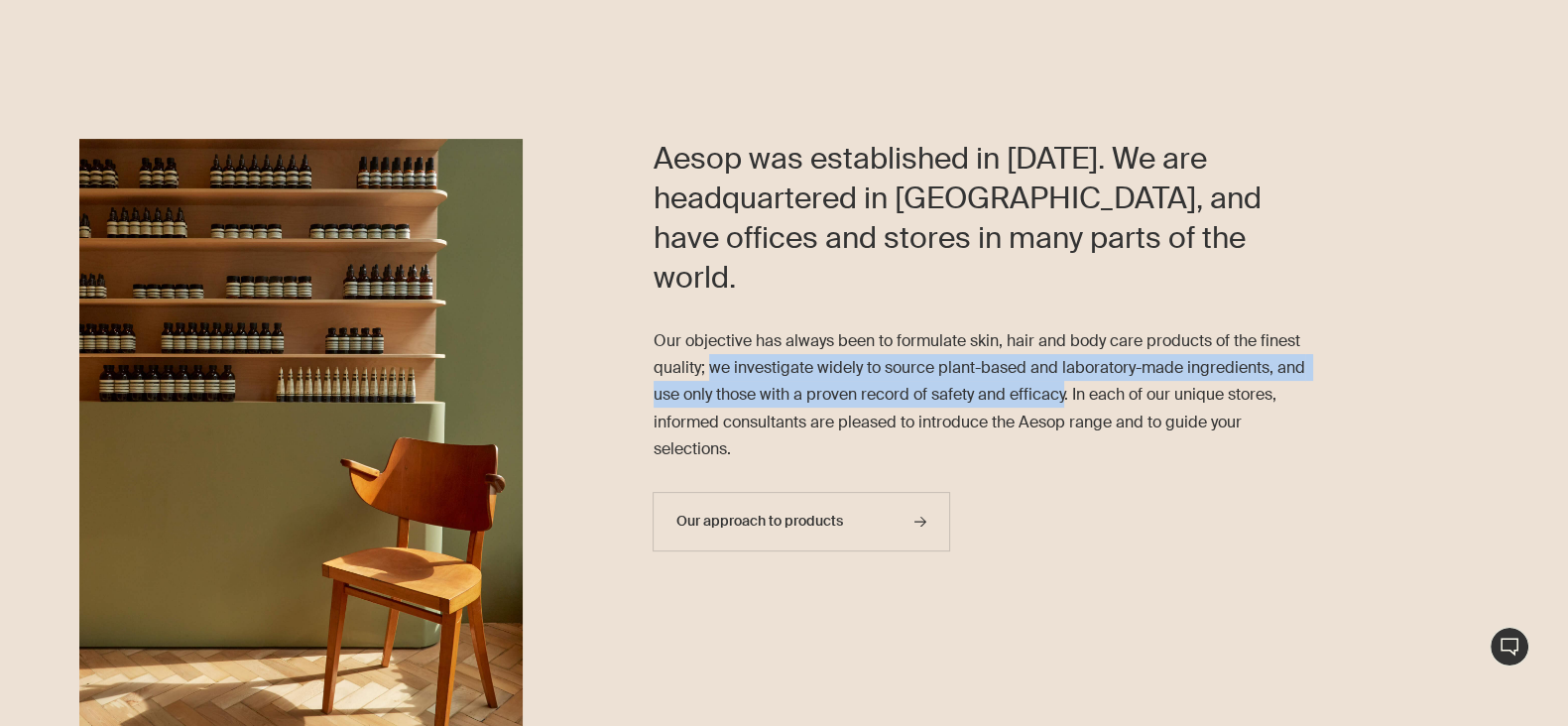 drag, startPoint x: 709, startPoint y: 326, endPoint x: 1066, endPoint y: 359, distance: 358.52197 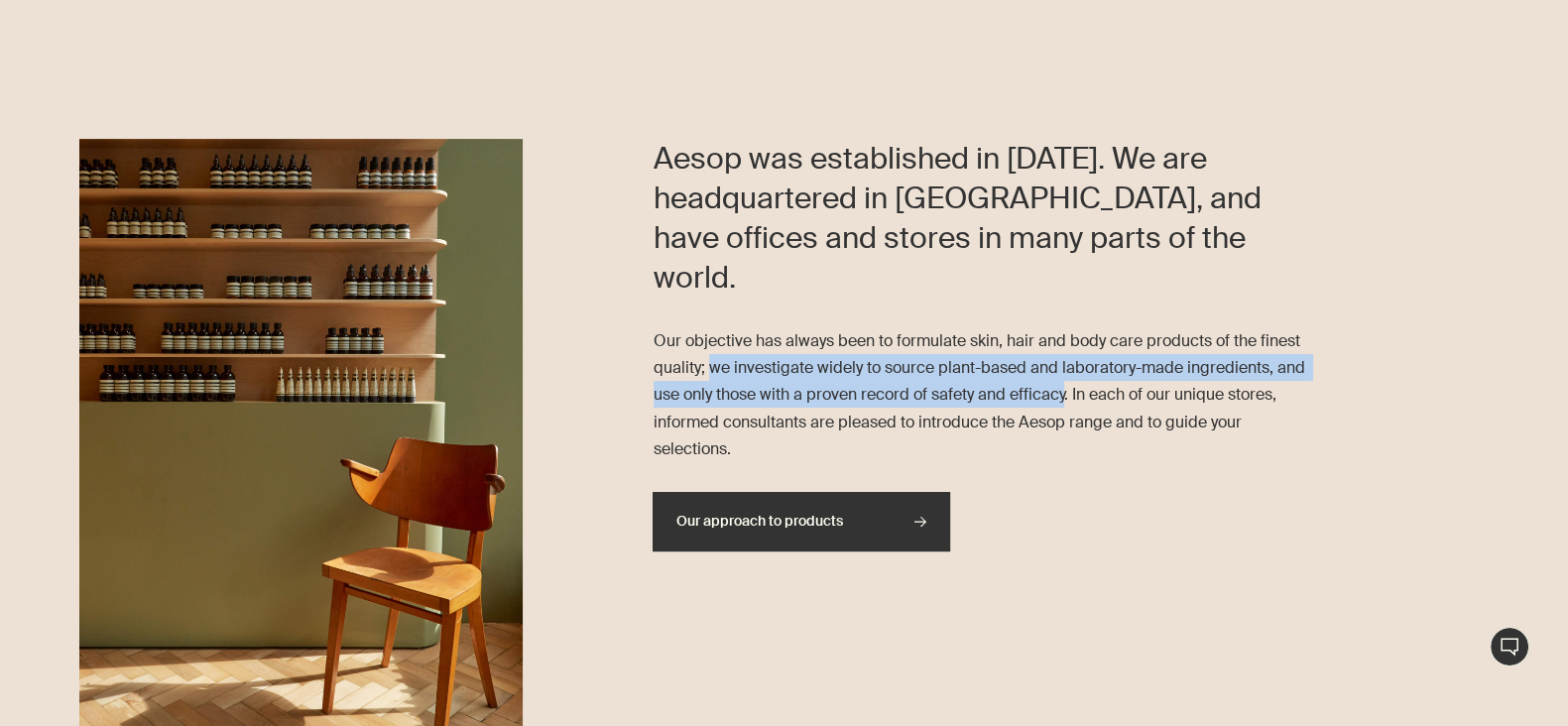 click on "Our approach to products   rightArrow" at bounding box center (801, 522) 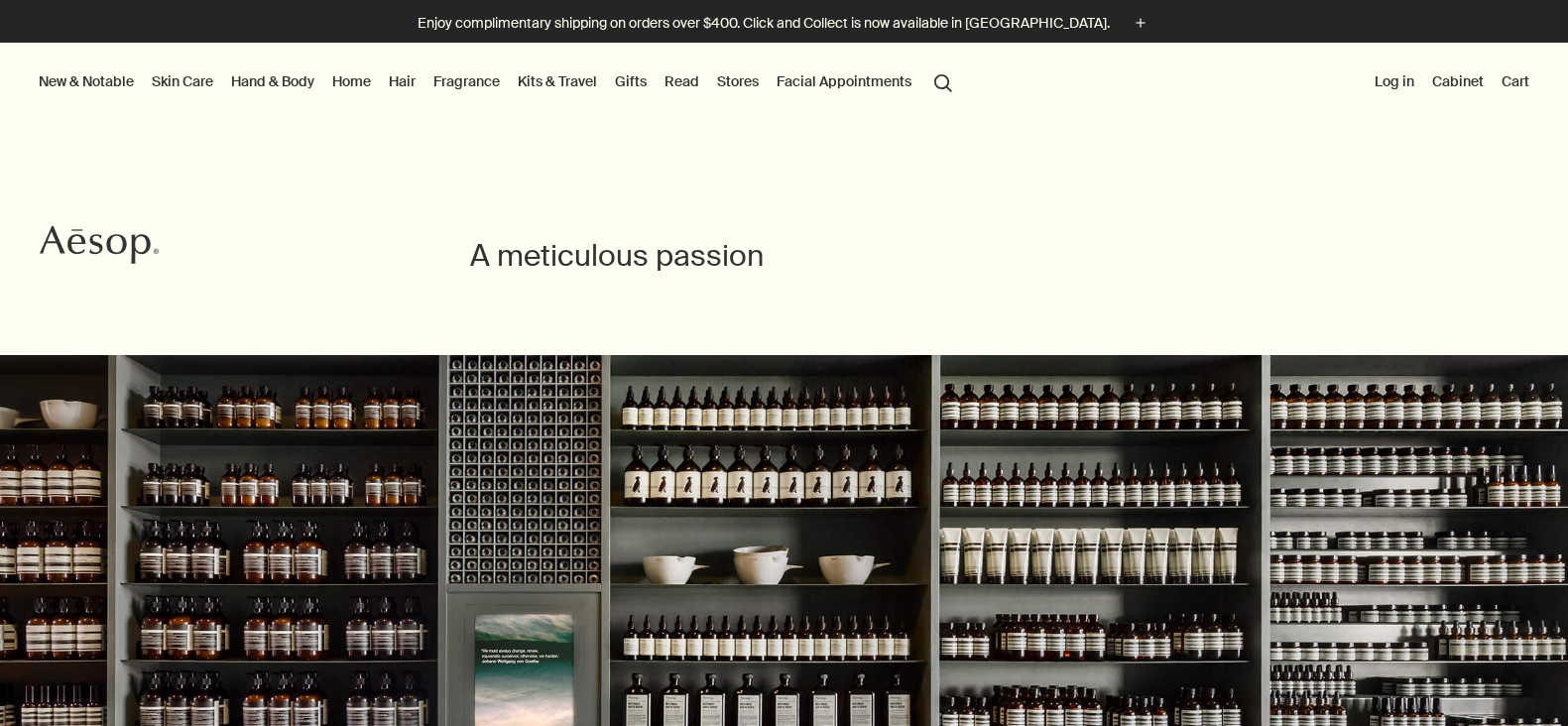 scroll, scrollTop: 95, scrollLeft: 0, axis: vertical 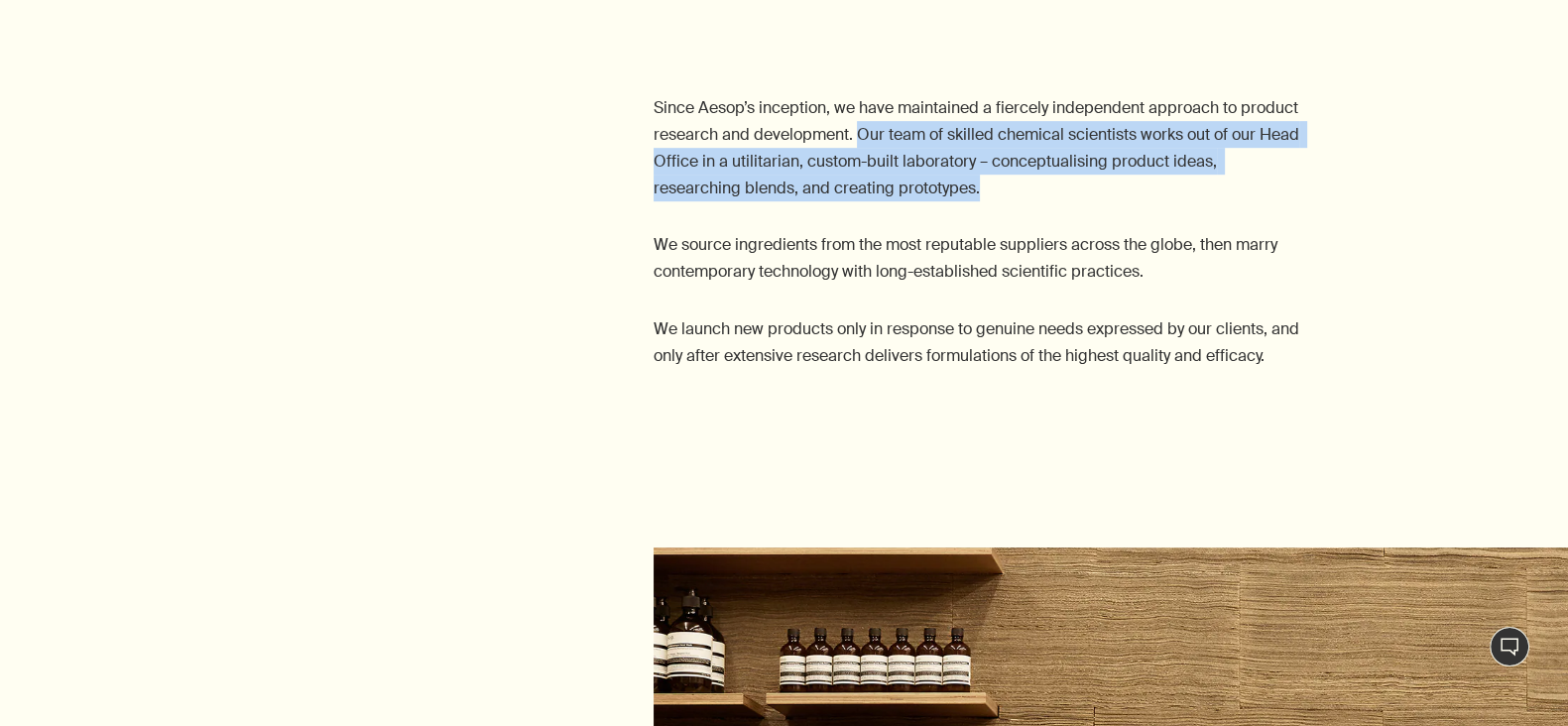 drag, startPoint x: 858, startPoint y: 131, endPoint x: 970, endPoint y: 184, distance: 123.90722 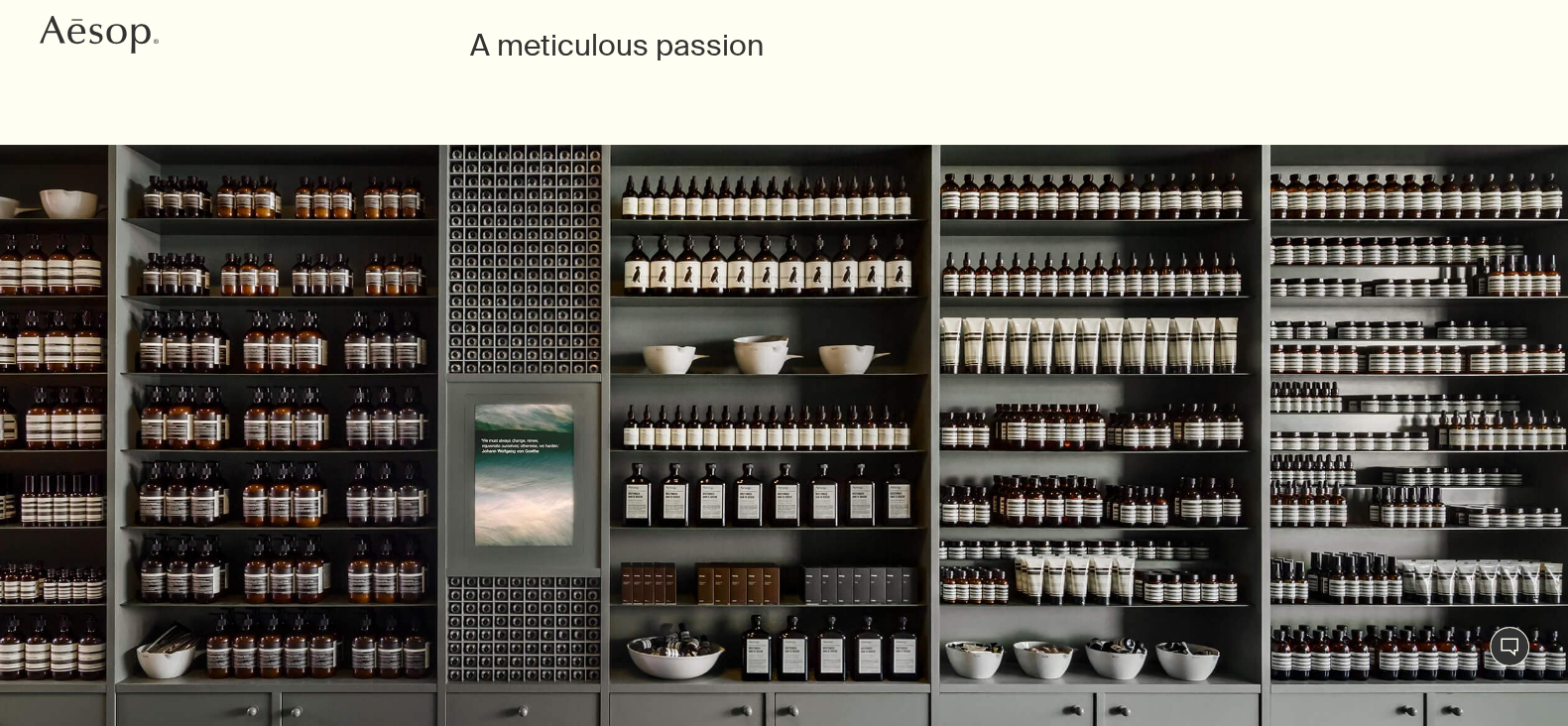 scroll, scrollTop: 215, scrollLeft: 0, axis: vertical 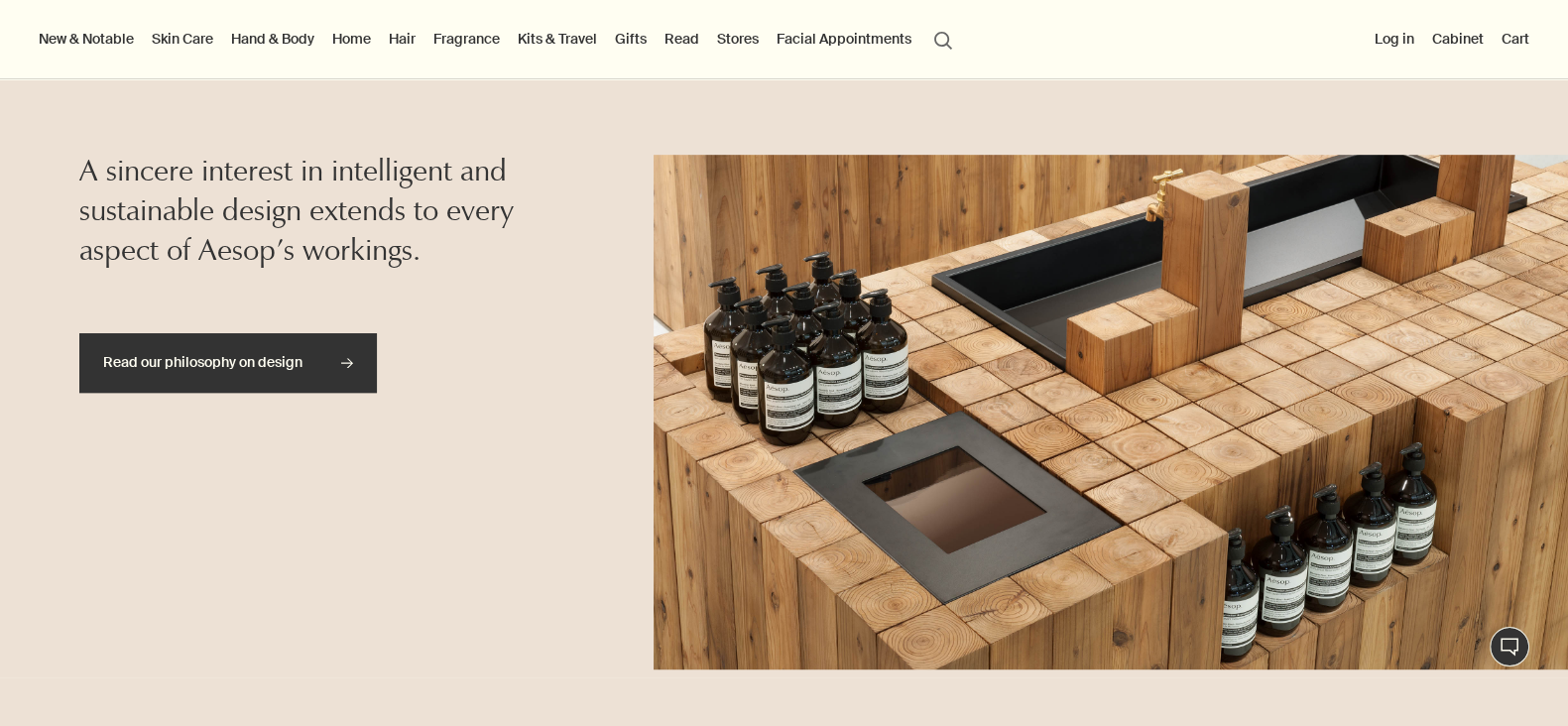 click on "Read our philosophy on design   rightArrow" at bounding box center [228, 363] 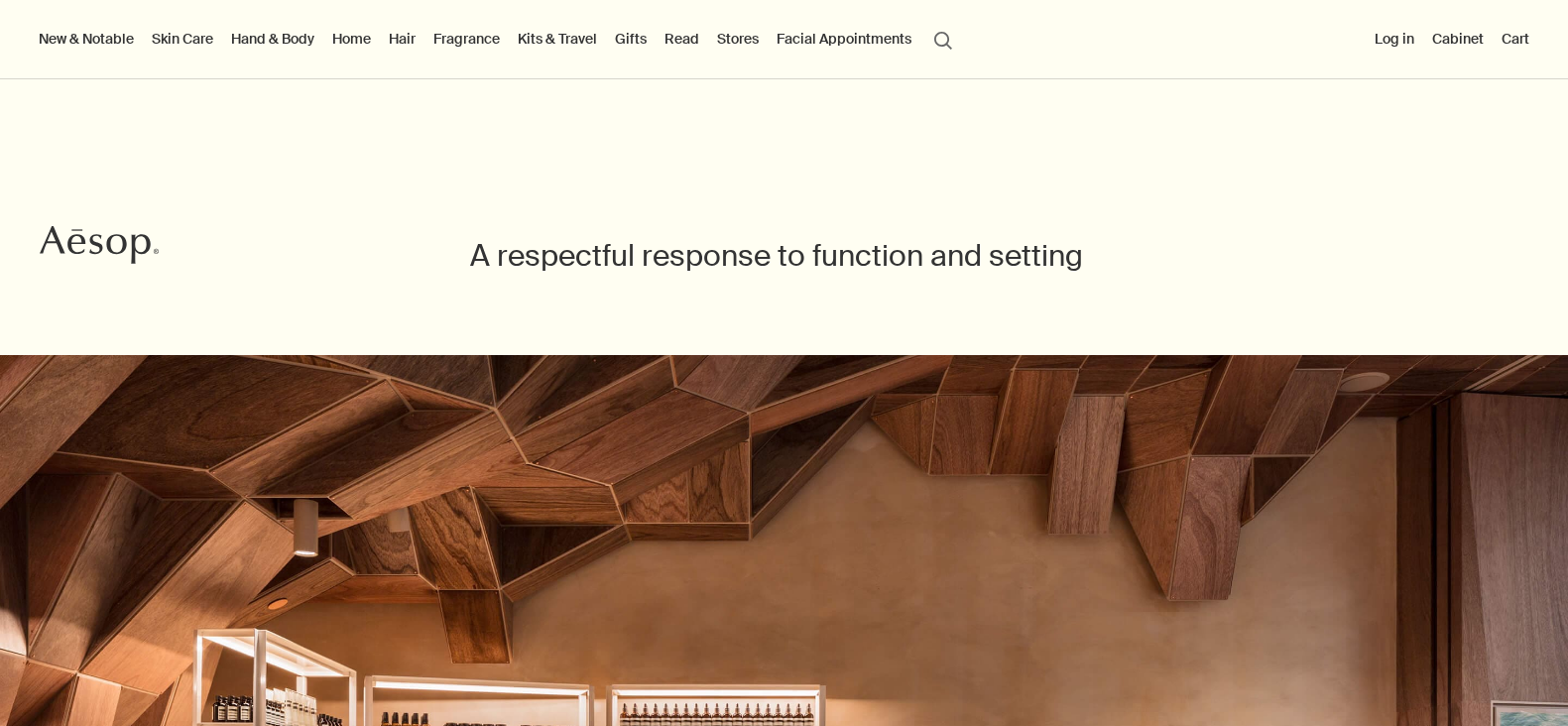 scroll, scrollTop: 427, scrollLeft: 0, axis: vertical 